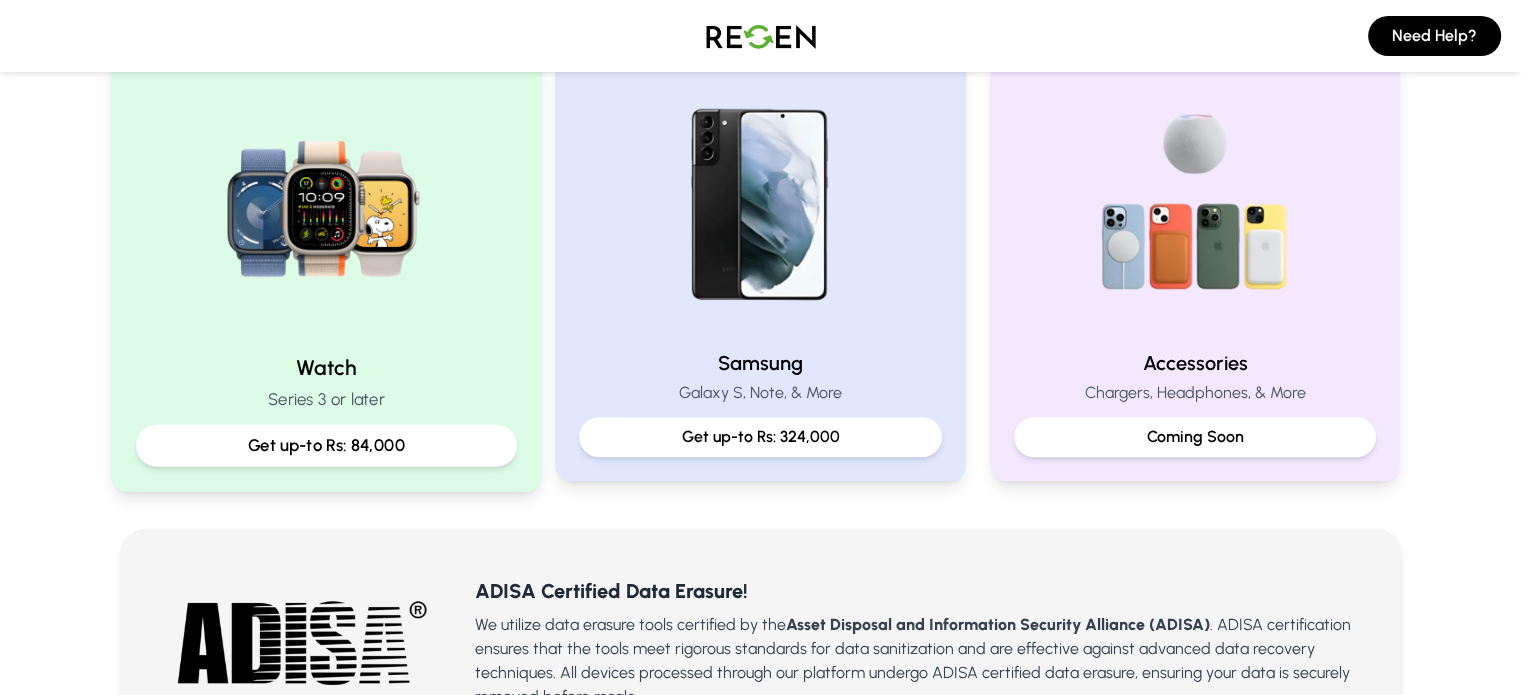 scroll, scrollTop: 933, scrollLeft: 0, axis: vertical 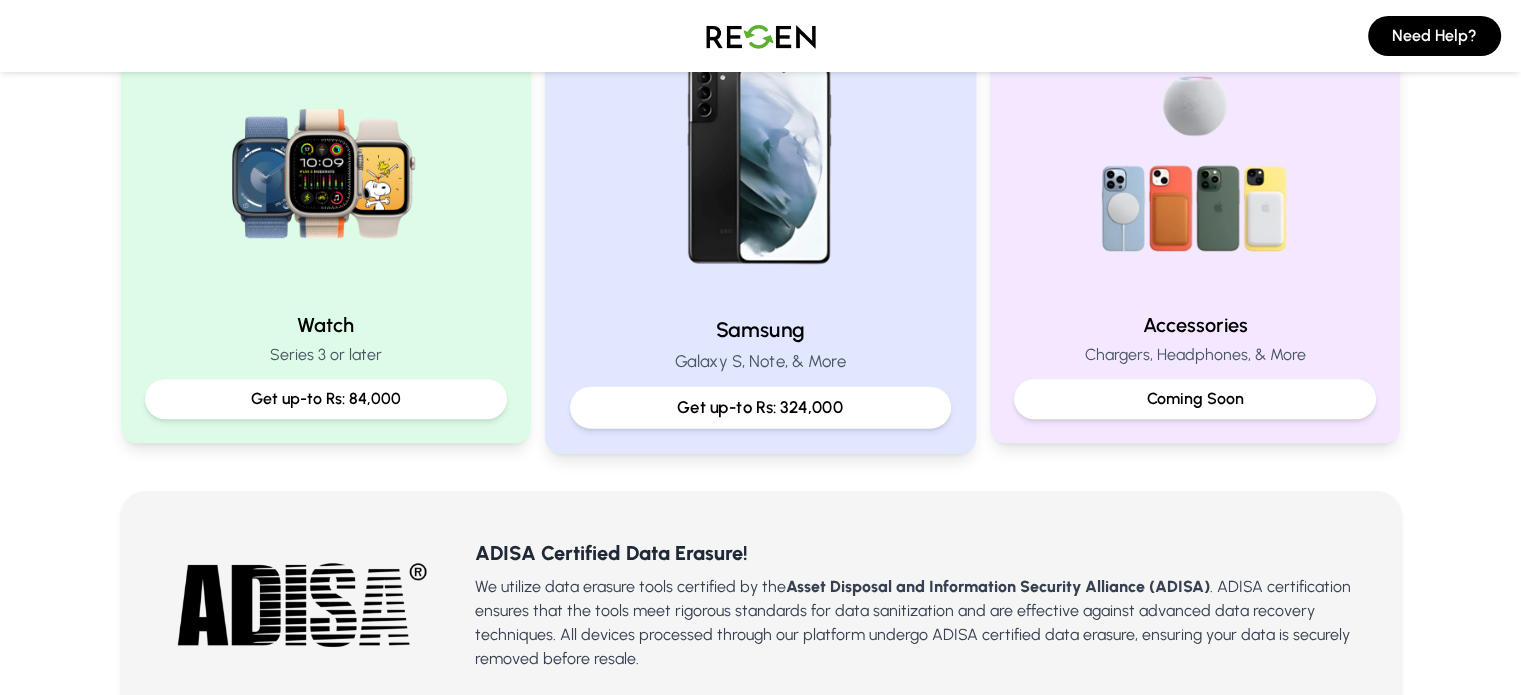 click at bounding box center [760, 164] 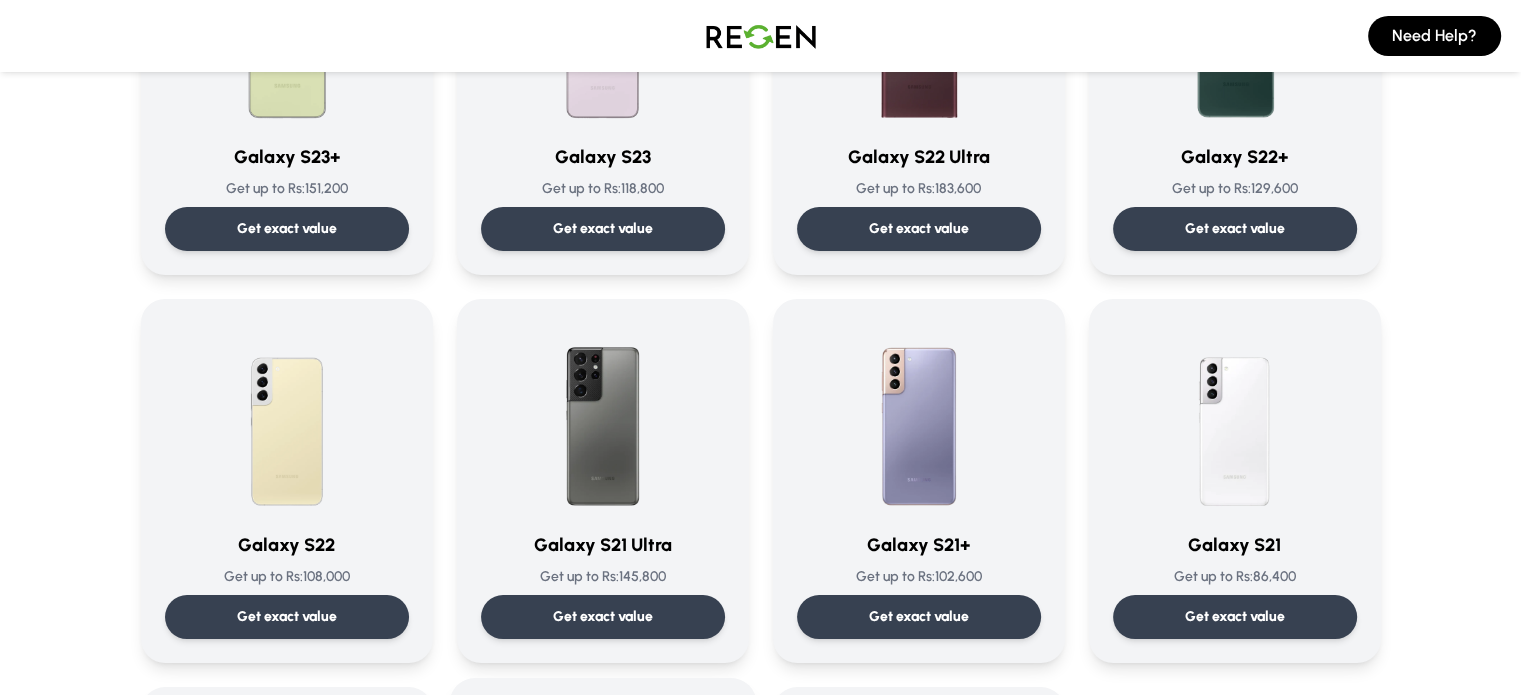 scroll, scrollTop: 666, scrollLeft: 0, axis: vertical 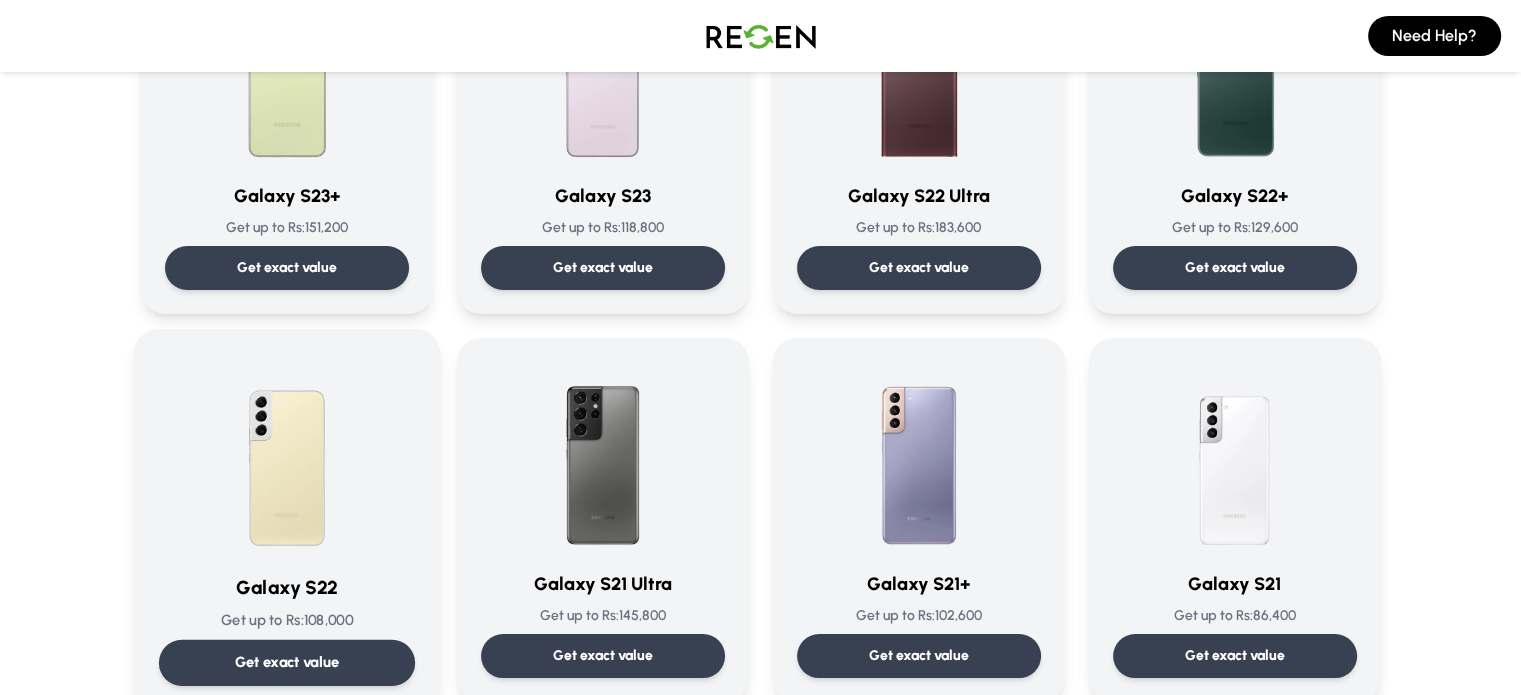 click at bounding box center (287, 455) 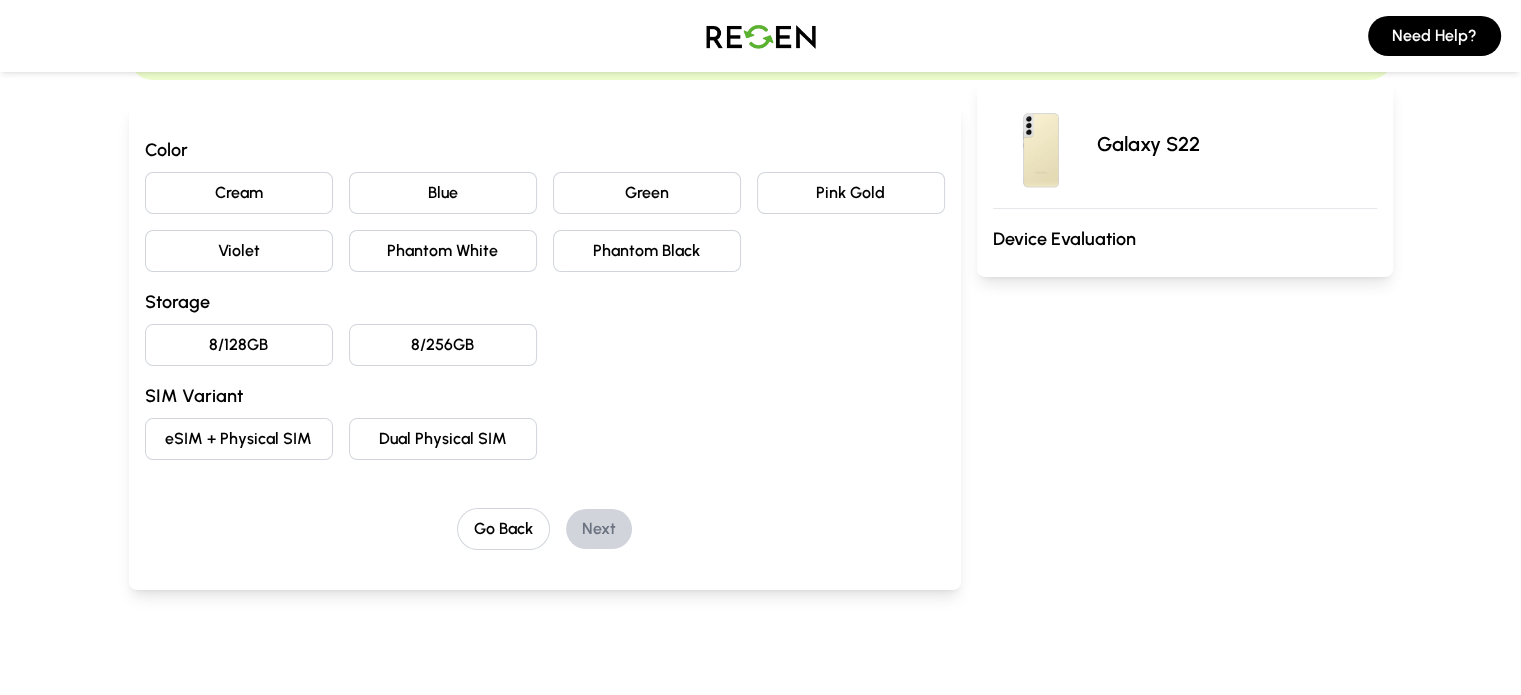 scroll, scrollTop: 133, scrollLeft: 0, axis: vertical 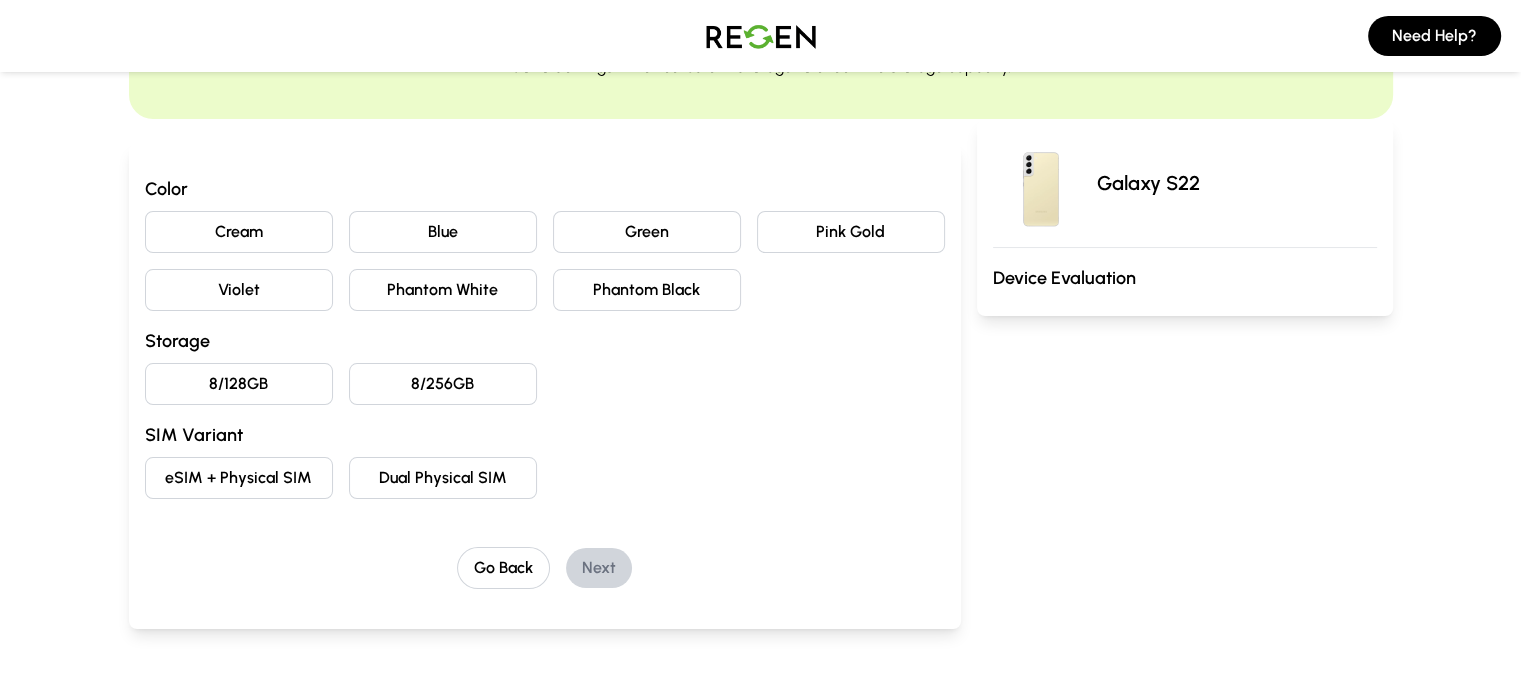 click on "Green" at bounding box center [647, 232] 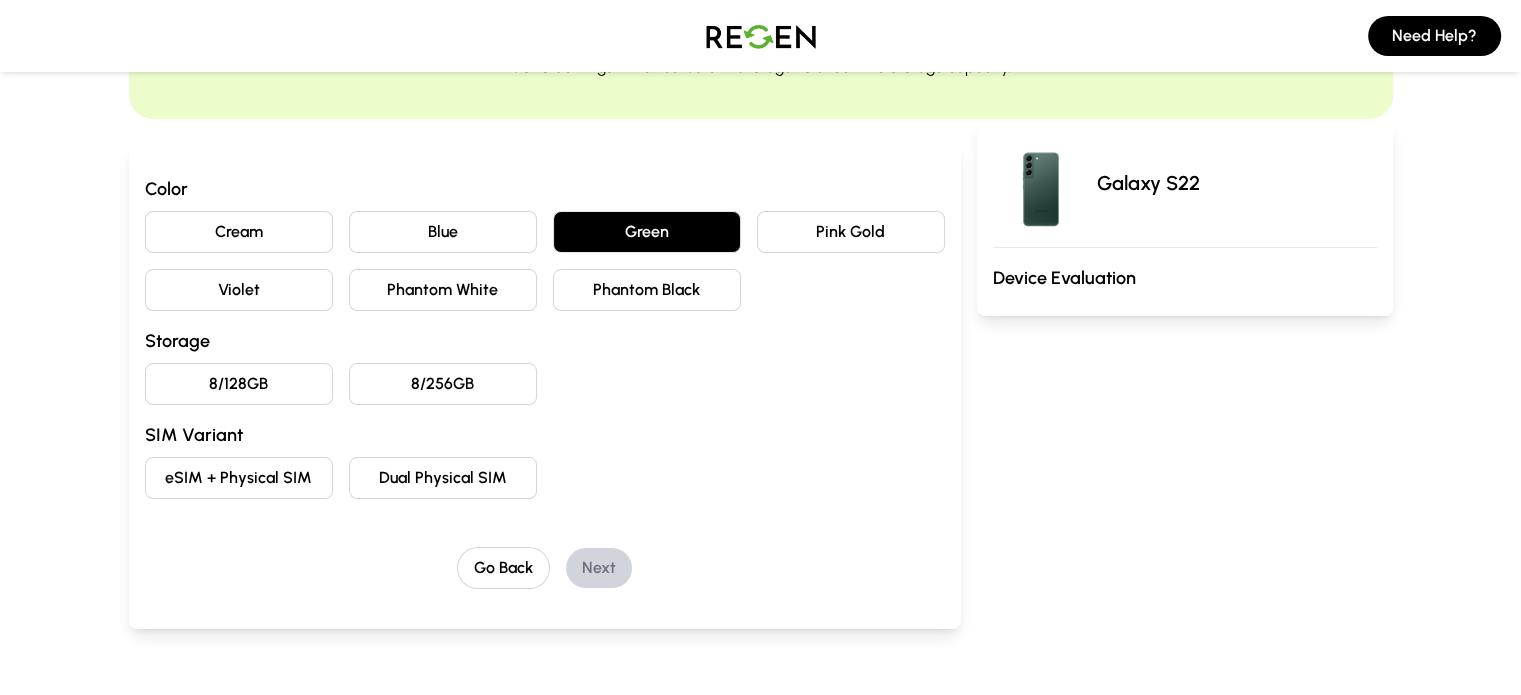 click on "8/128GB" at bounding box center (239, 384) 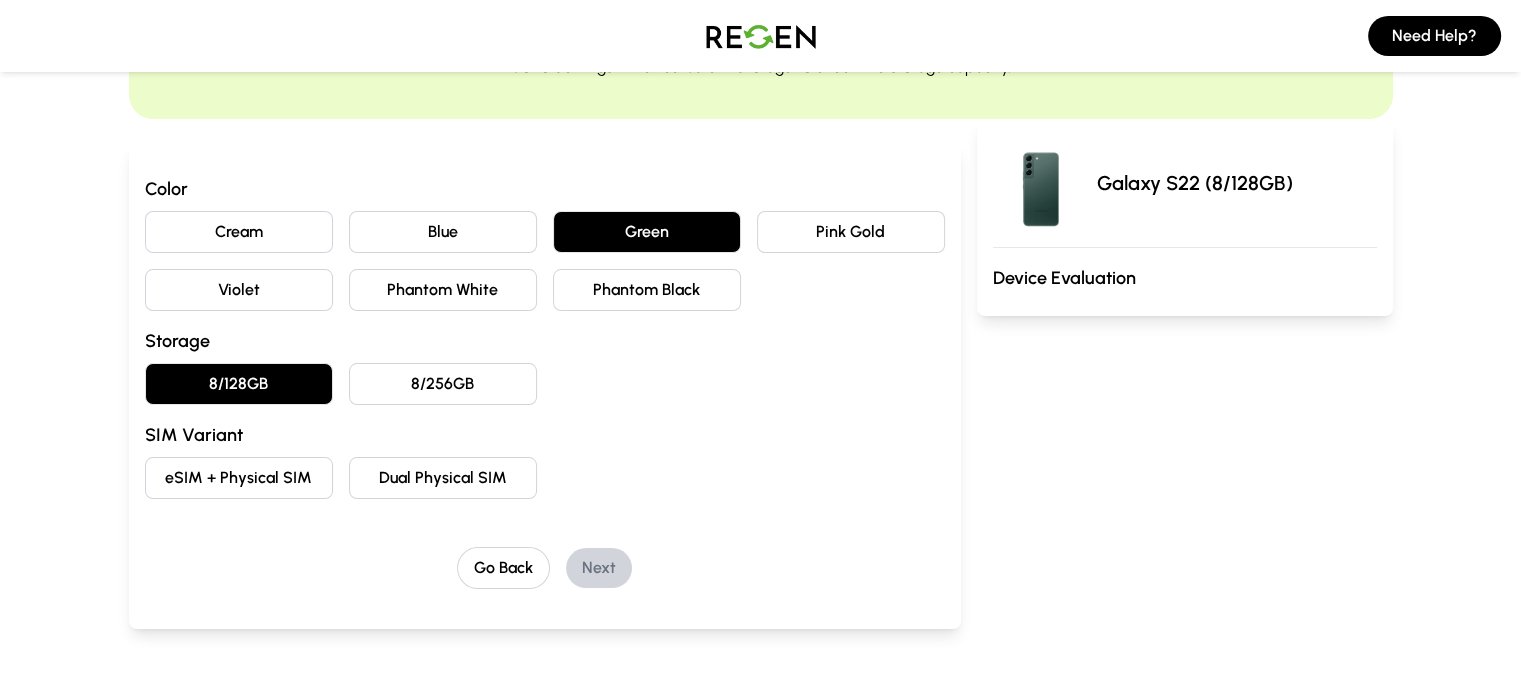 click on "Dual Physical SIM" at bounding box center [443, 478] 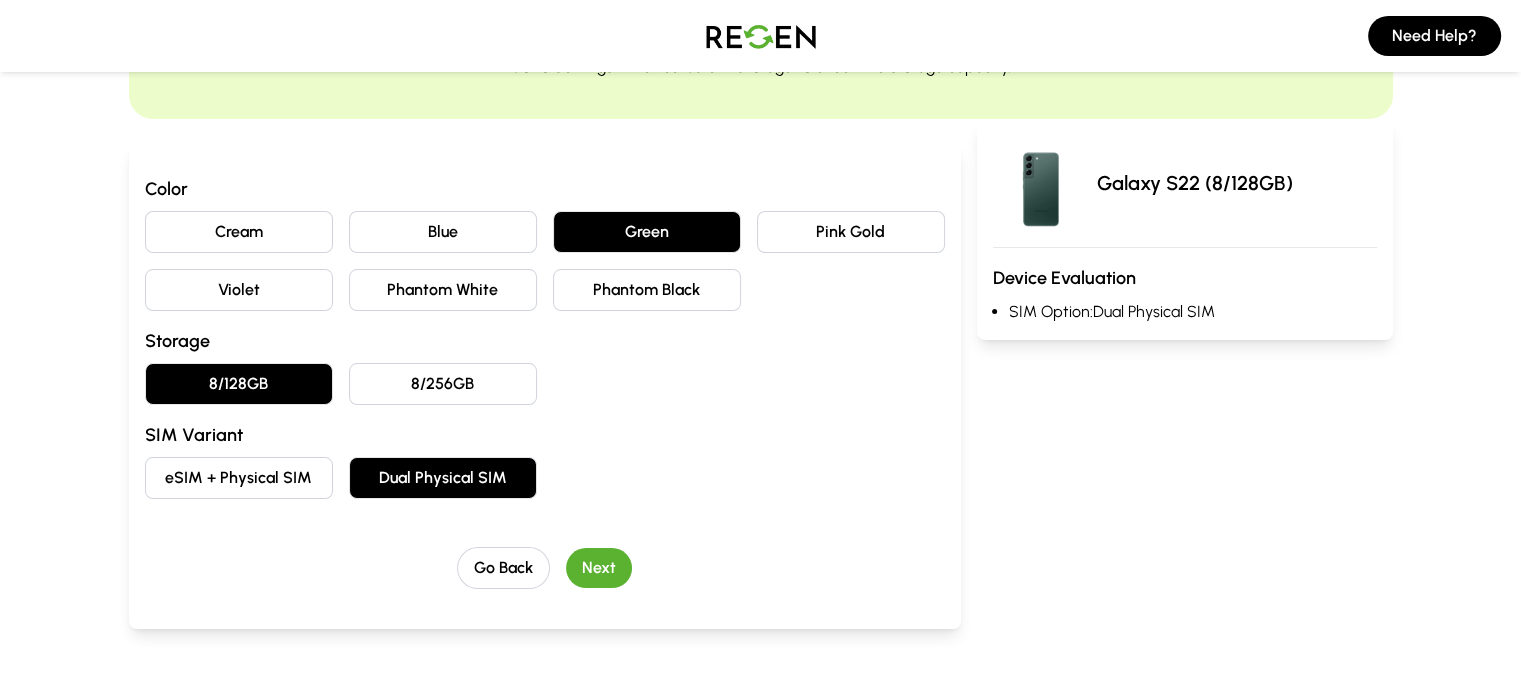 click on "Next" at bounding box center (599, 568) 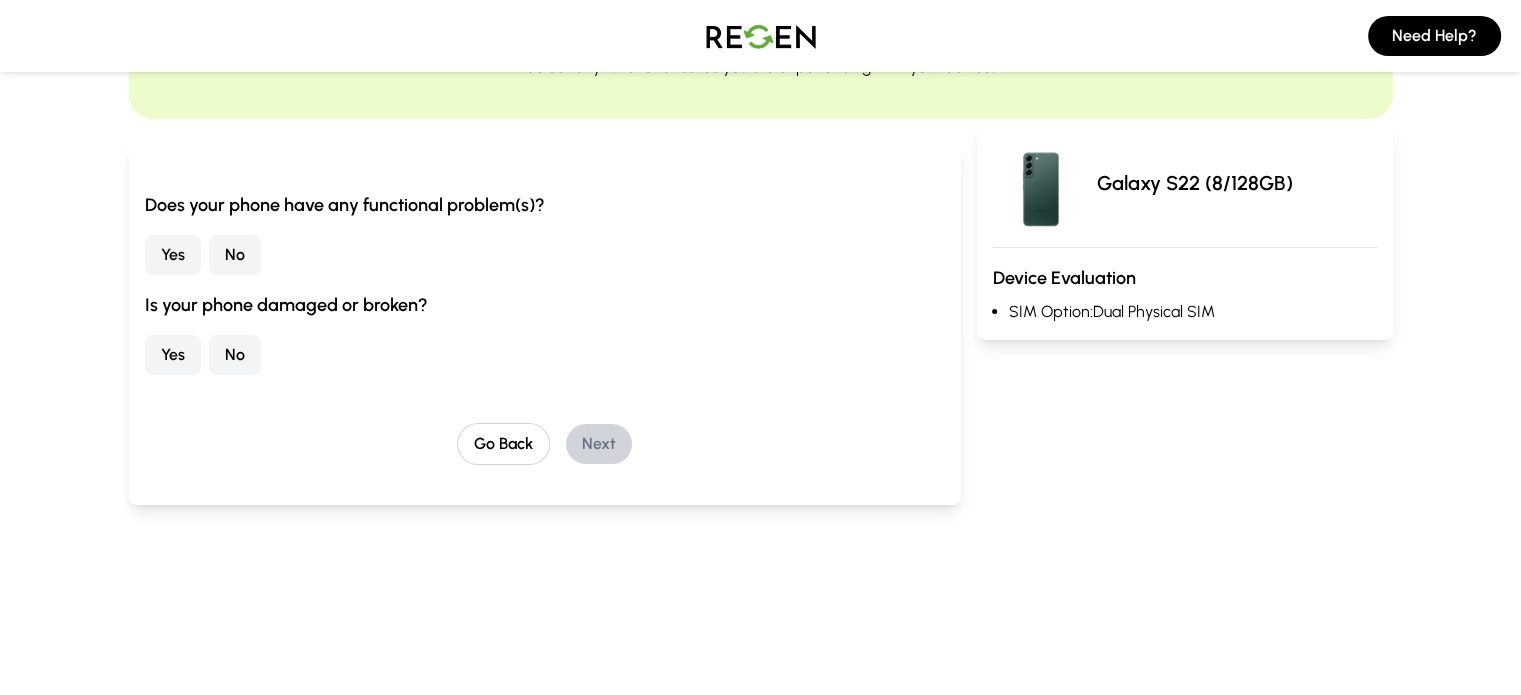 click on "No" at bounding box center (235, 255) 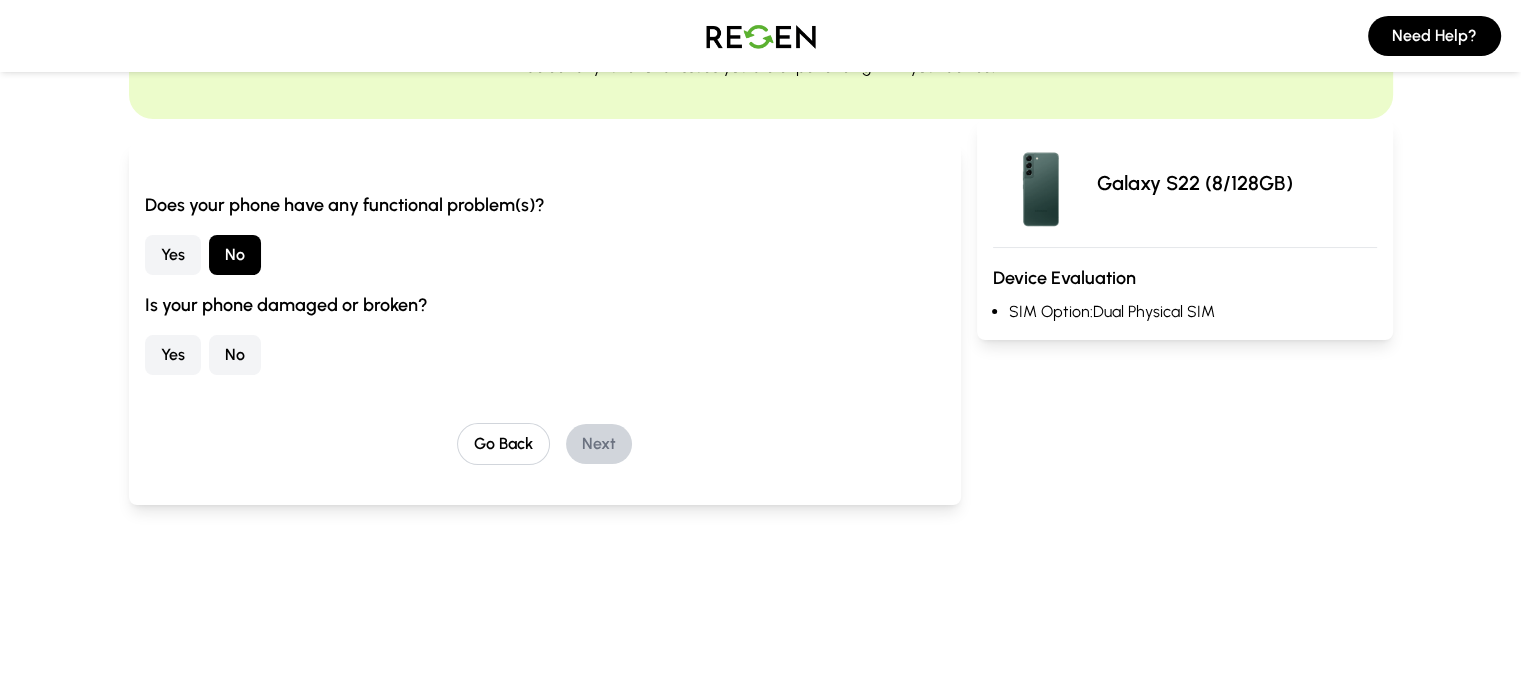 click on "No" at bounding box center [235, 355] 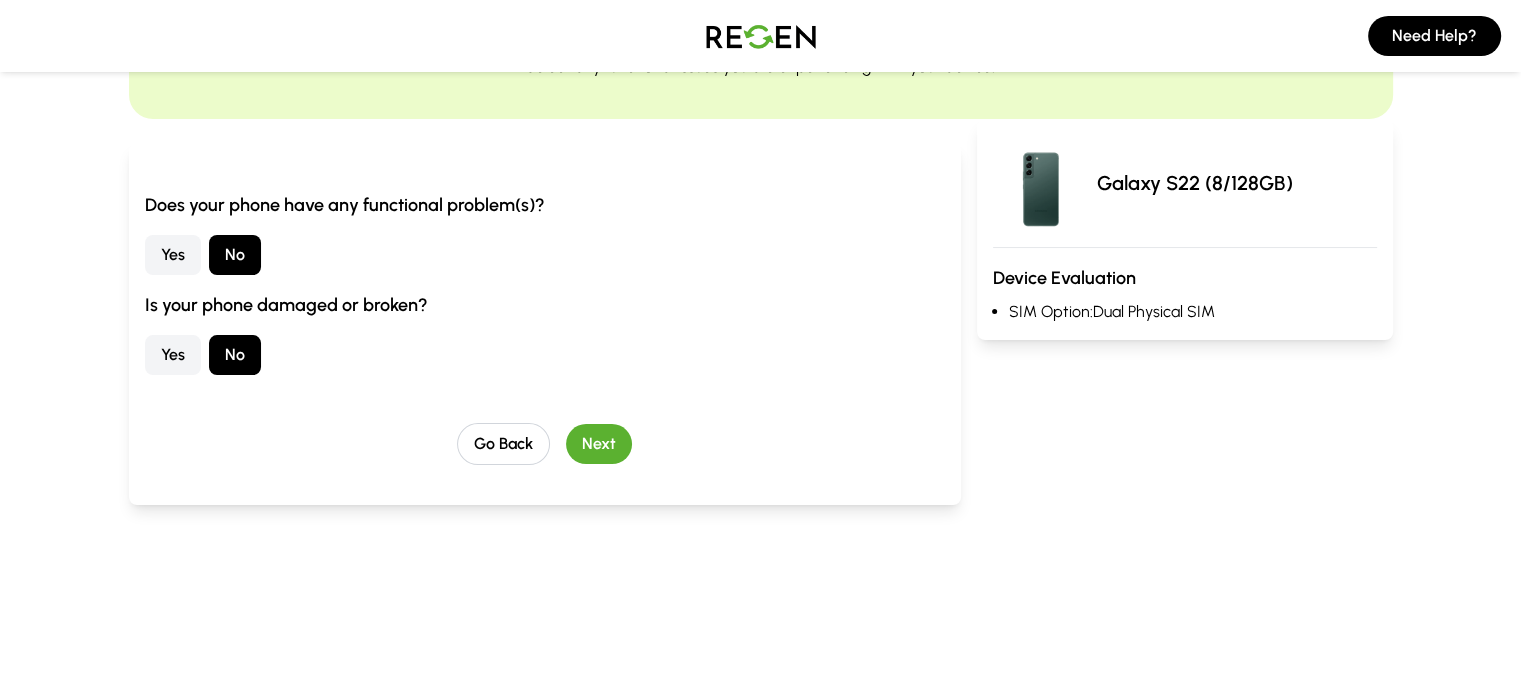 click on "Next" at bounding box center (599, 444) 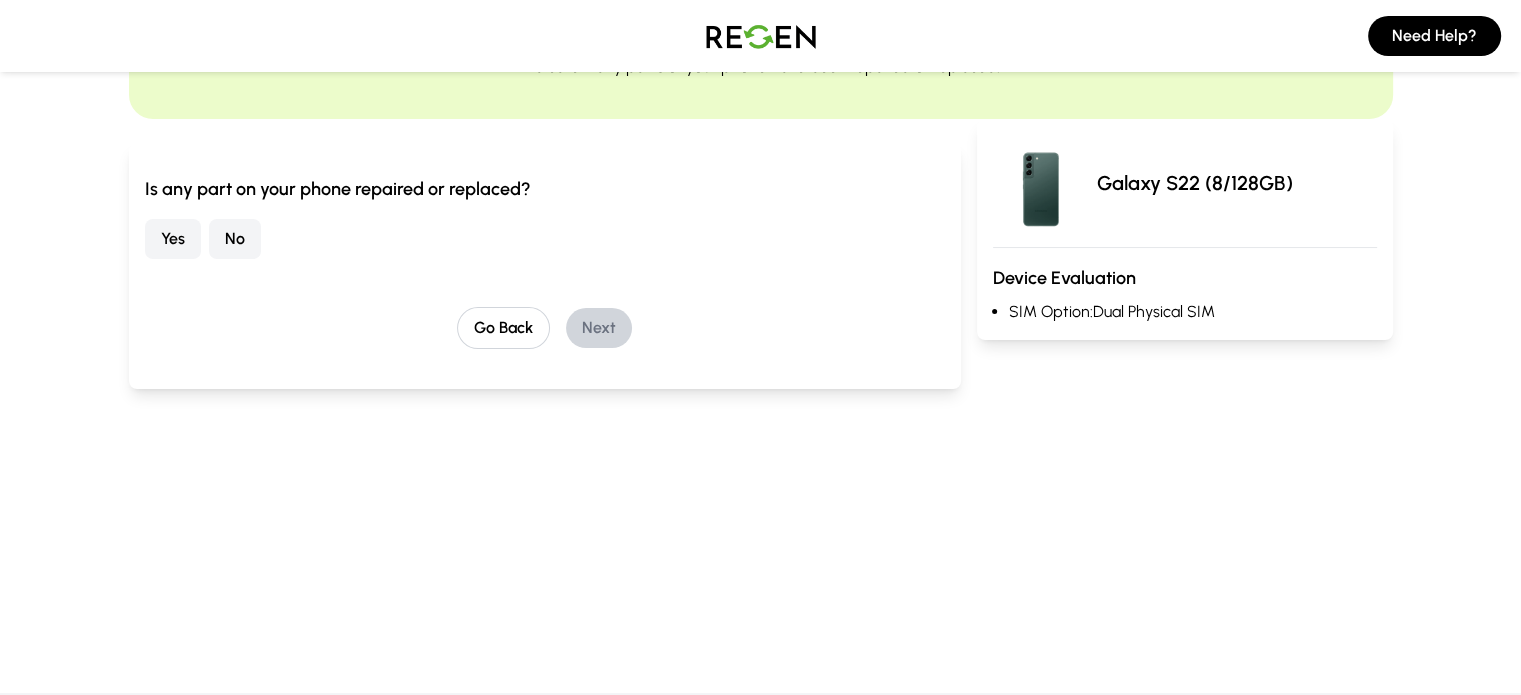 click on "No" at bounding box center (235, 239) 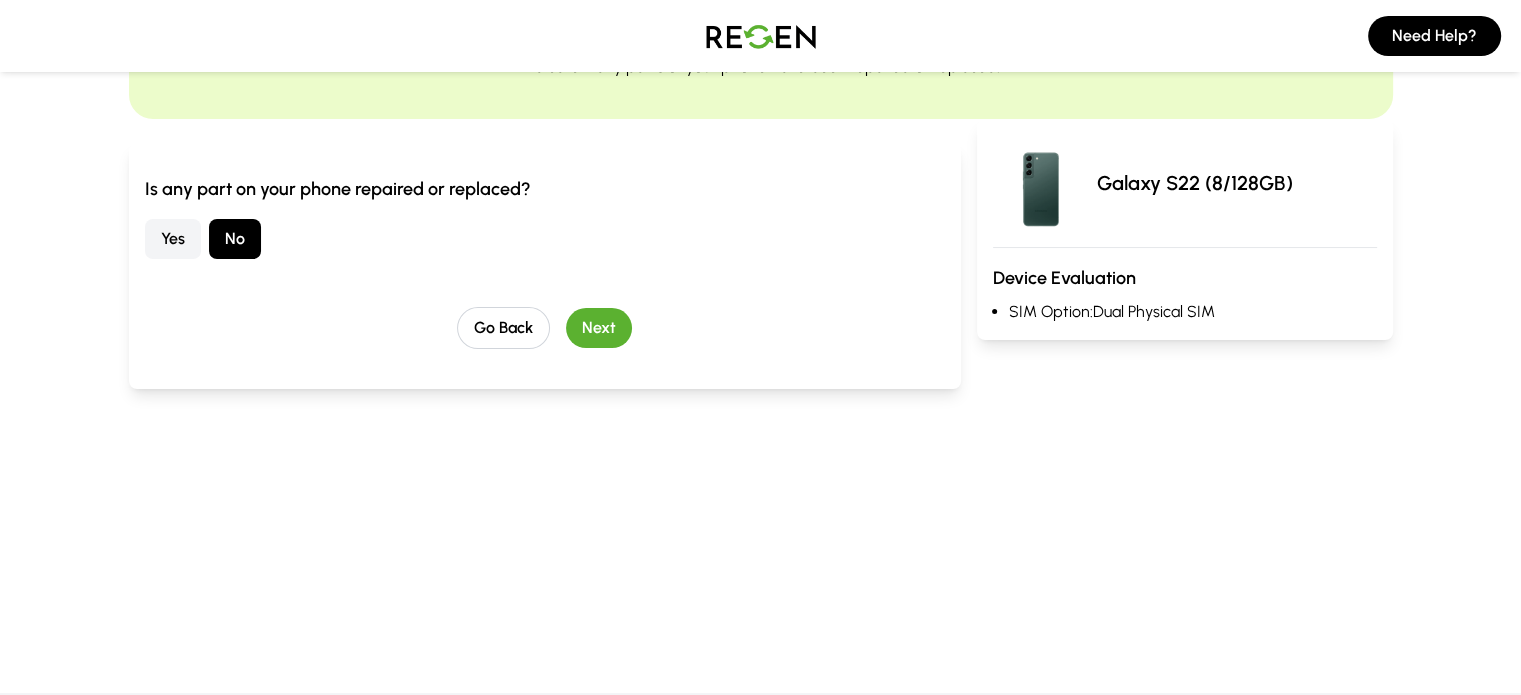 click on "Next" at bounding box center (599, 328) 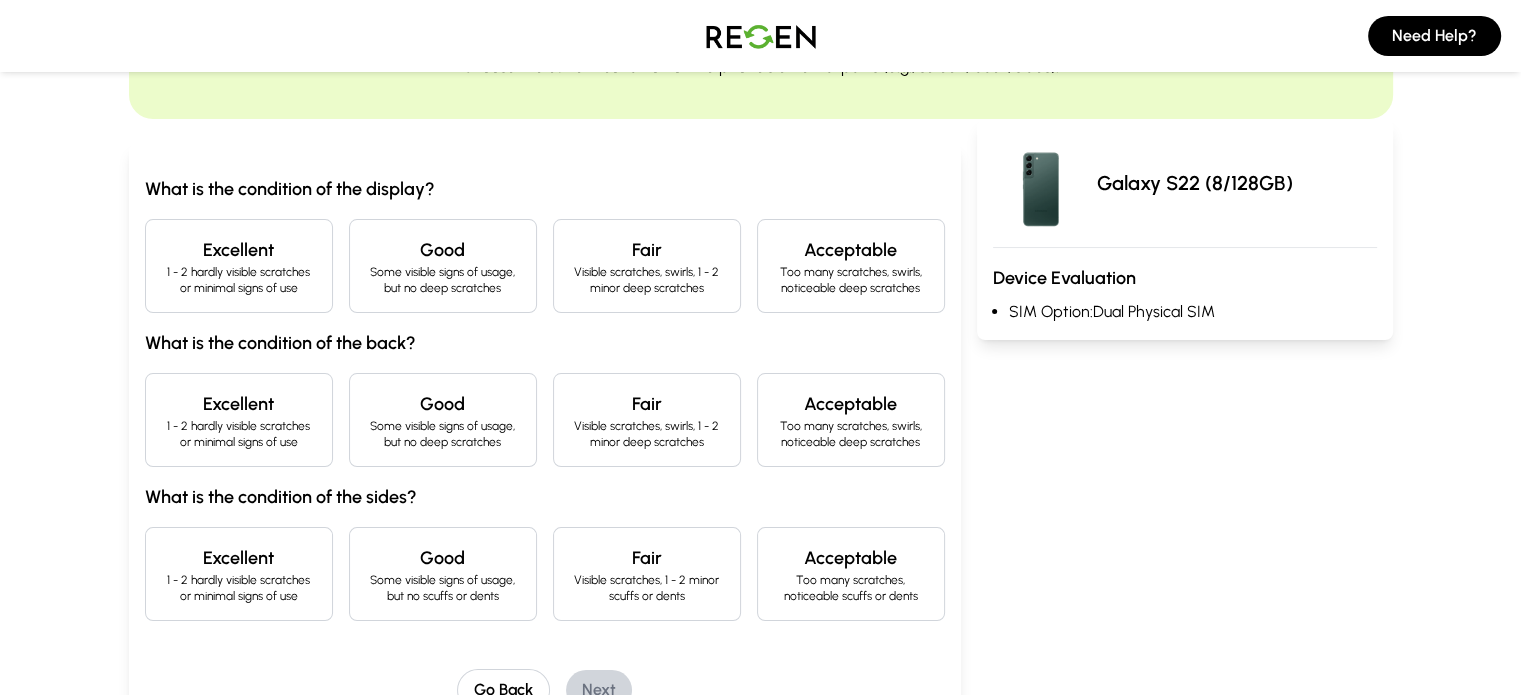 click on "Excellent" at bounding box center (239, 250) 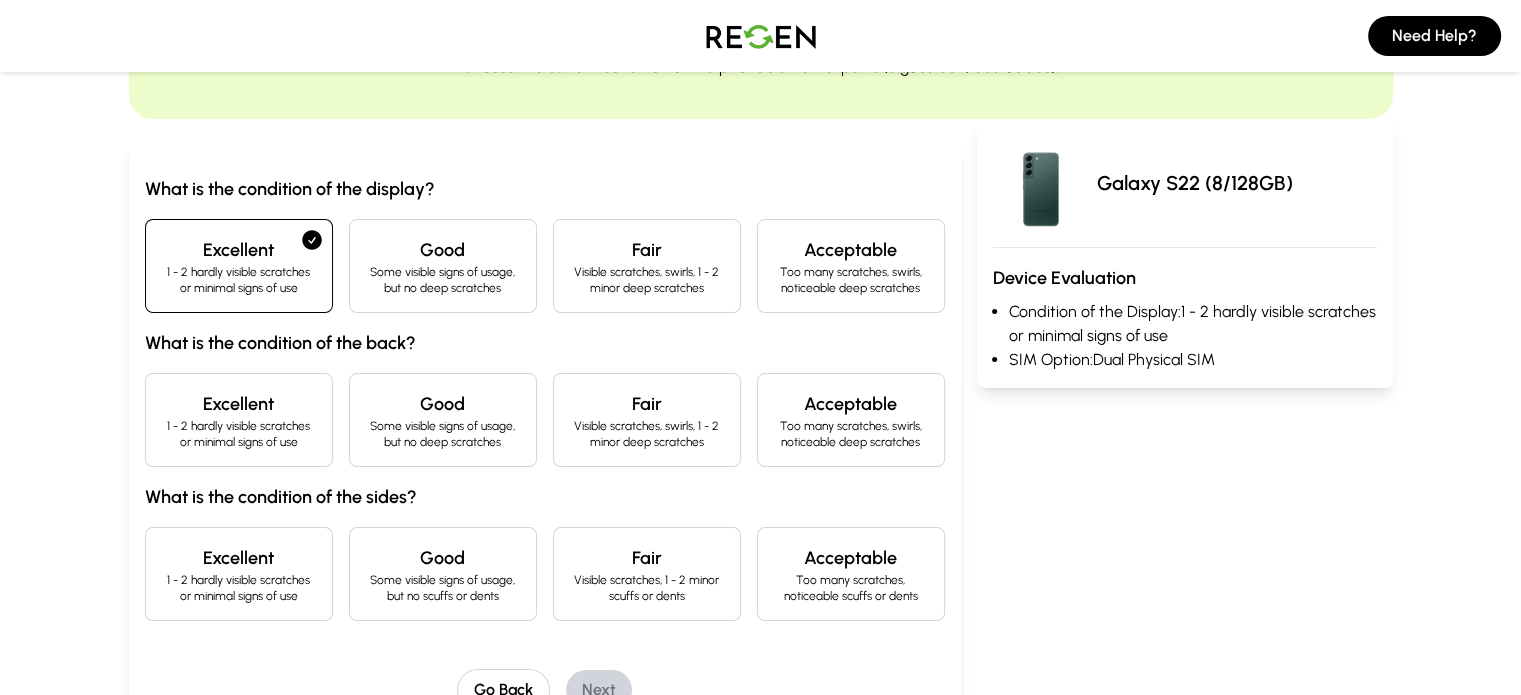 click on "Excellent" at bounding box center [239, 404] 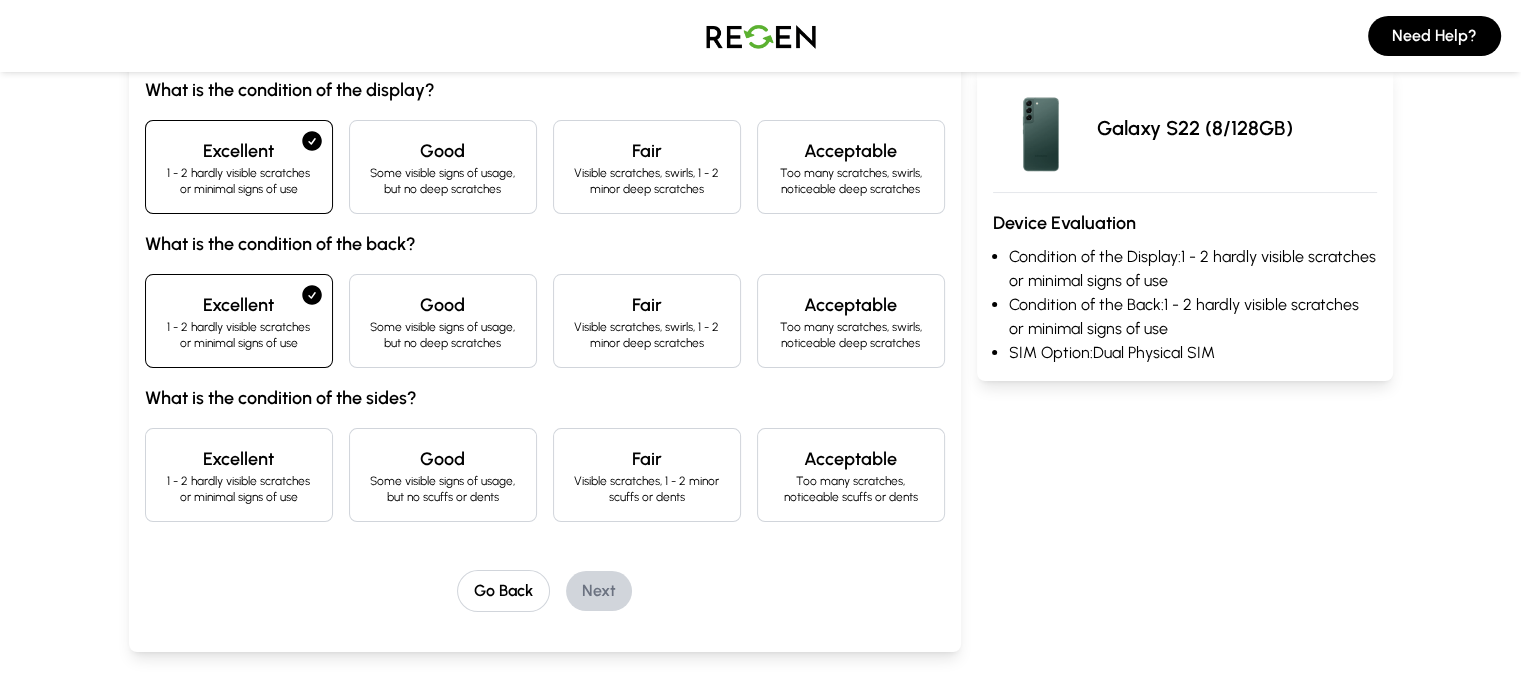 scroll, scrollTop: 266, scrollLeft: 0, axis: vertical 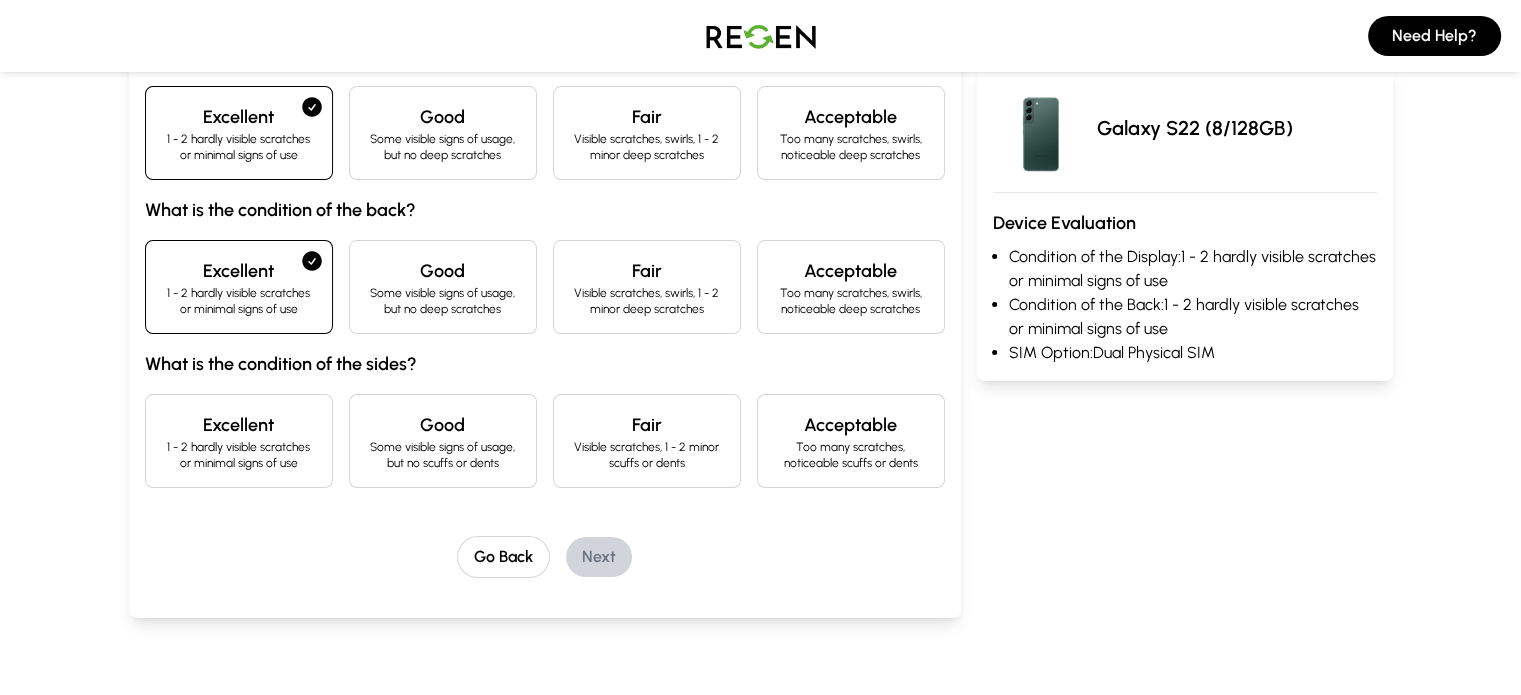 click on "Good Some visible signs of usage, but no scuffs or dents" at bounding box center [443, 441] 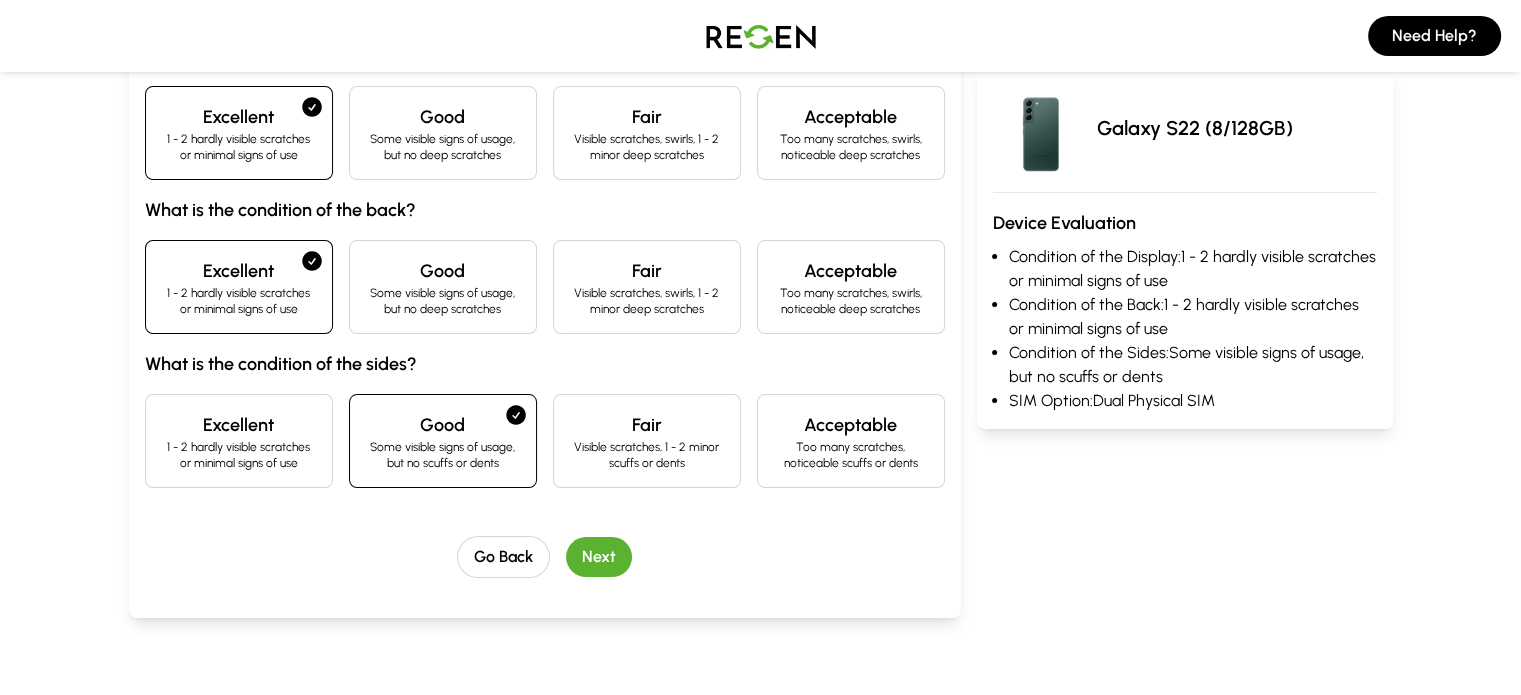click on "Next" at bounding box center (599, 557) 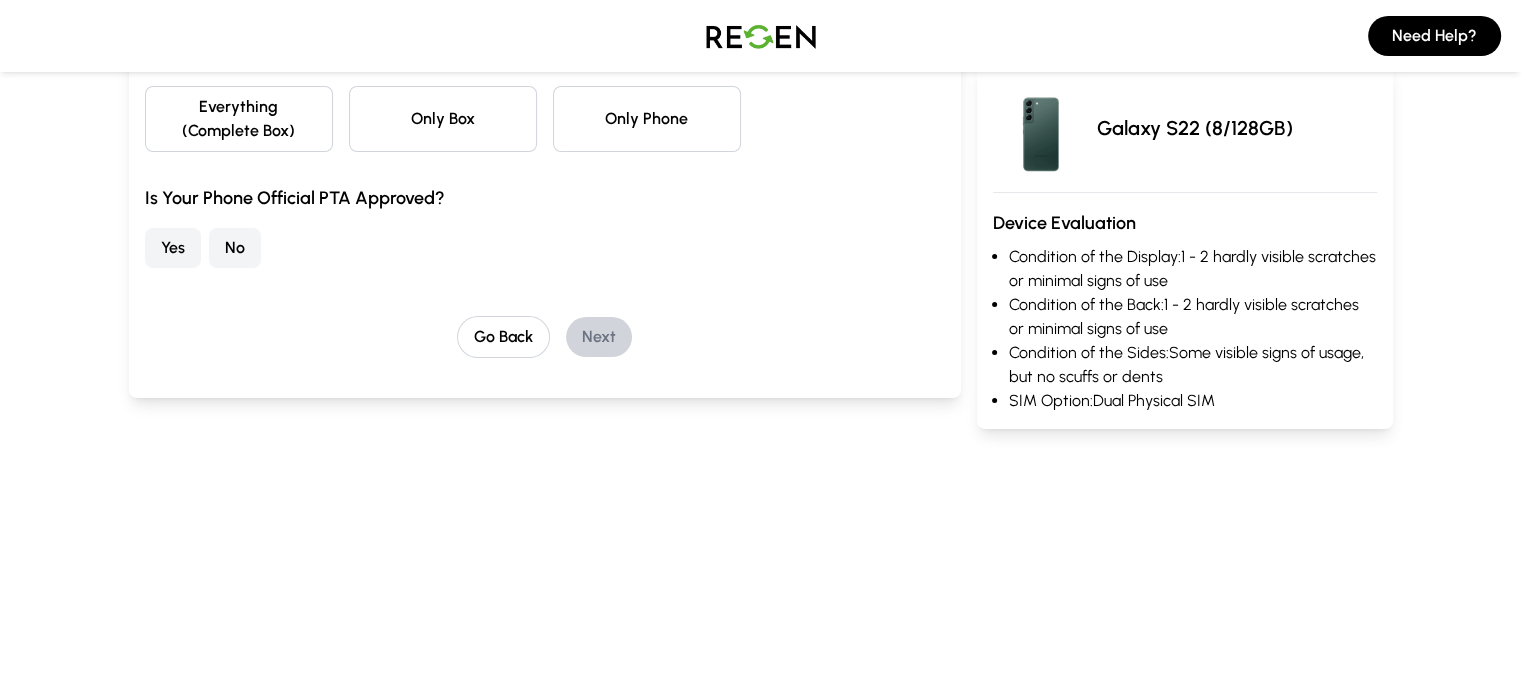 click on "Yes" at bounding box center [173, 248] 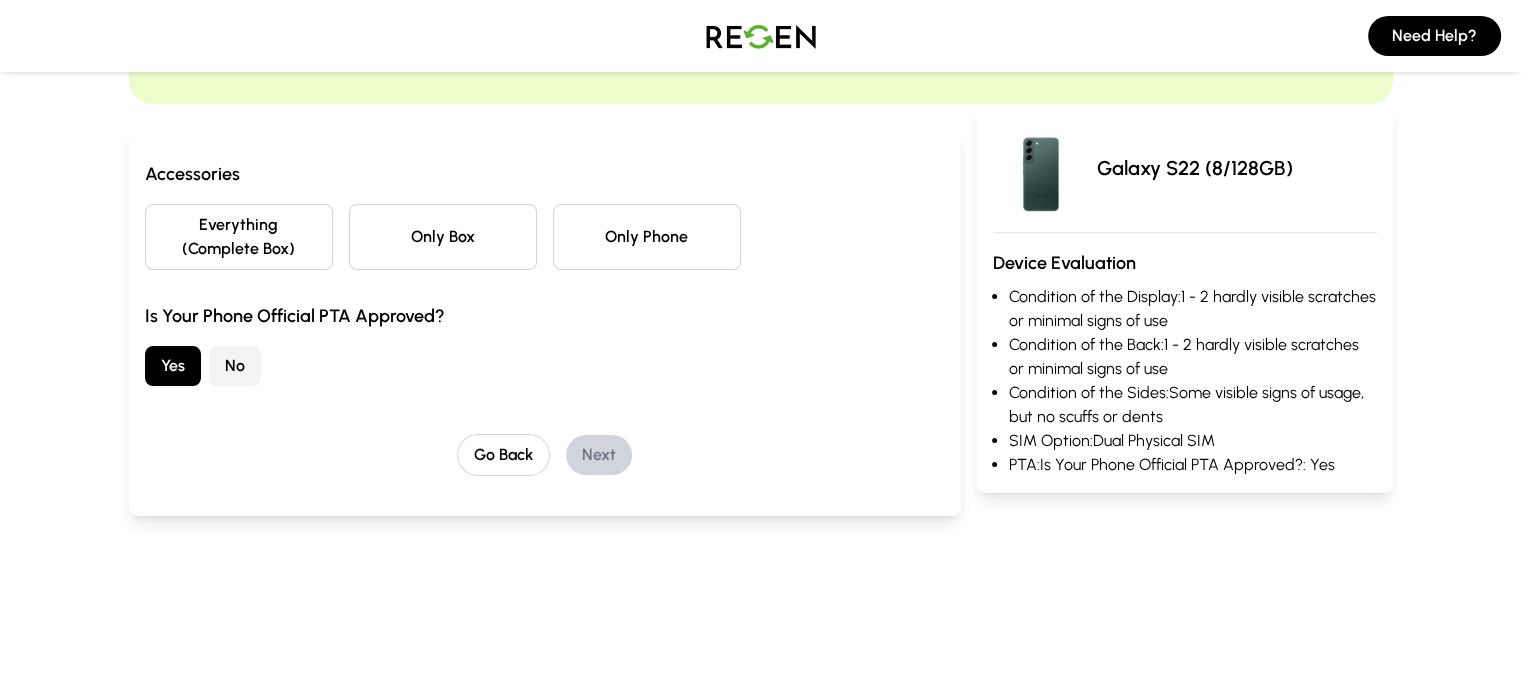scroll, scrollTop: 0, scrollLeft: 0, axis: both 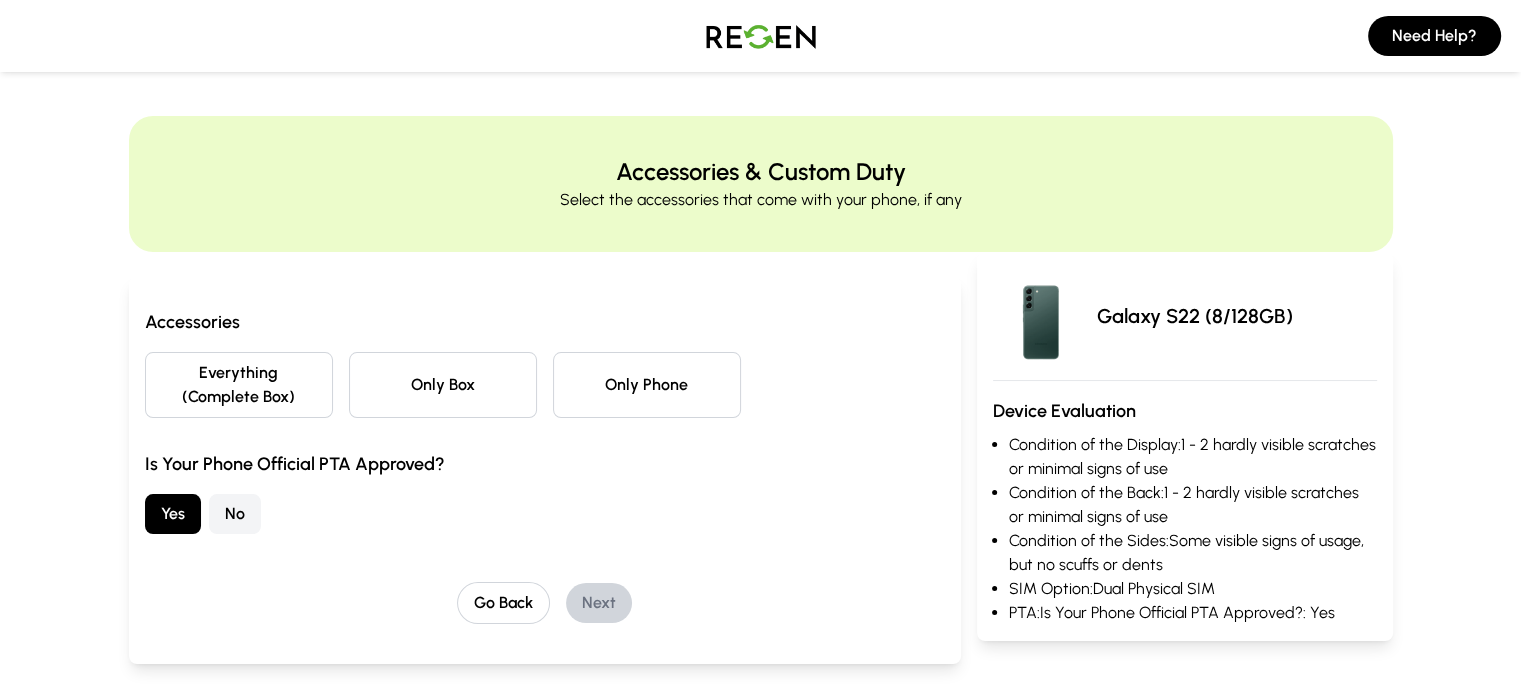 click on "Everything (Complete Box)" at bounding box center [239, 385] 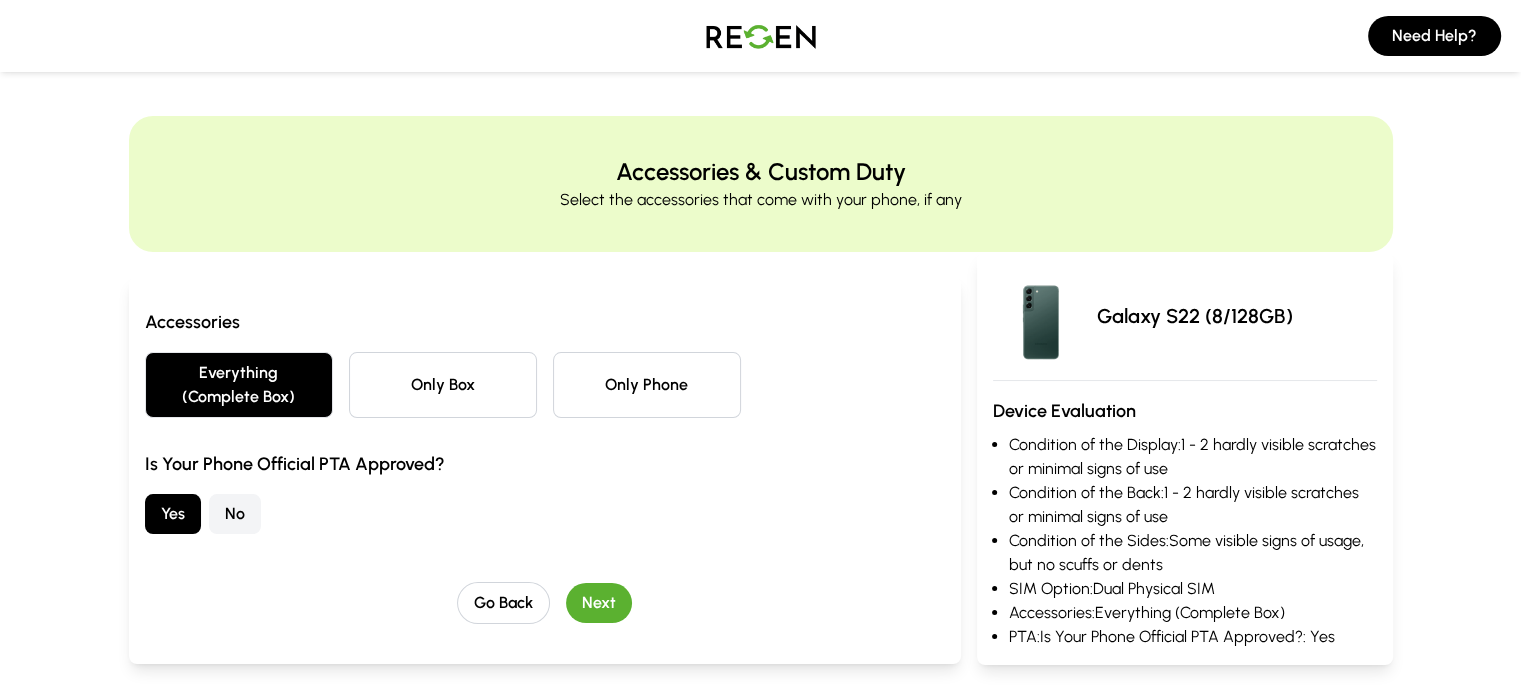 click on "Next" at bounding box center (599, 603) 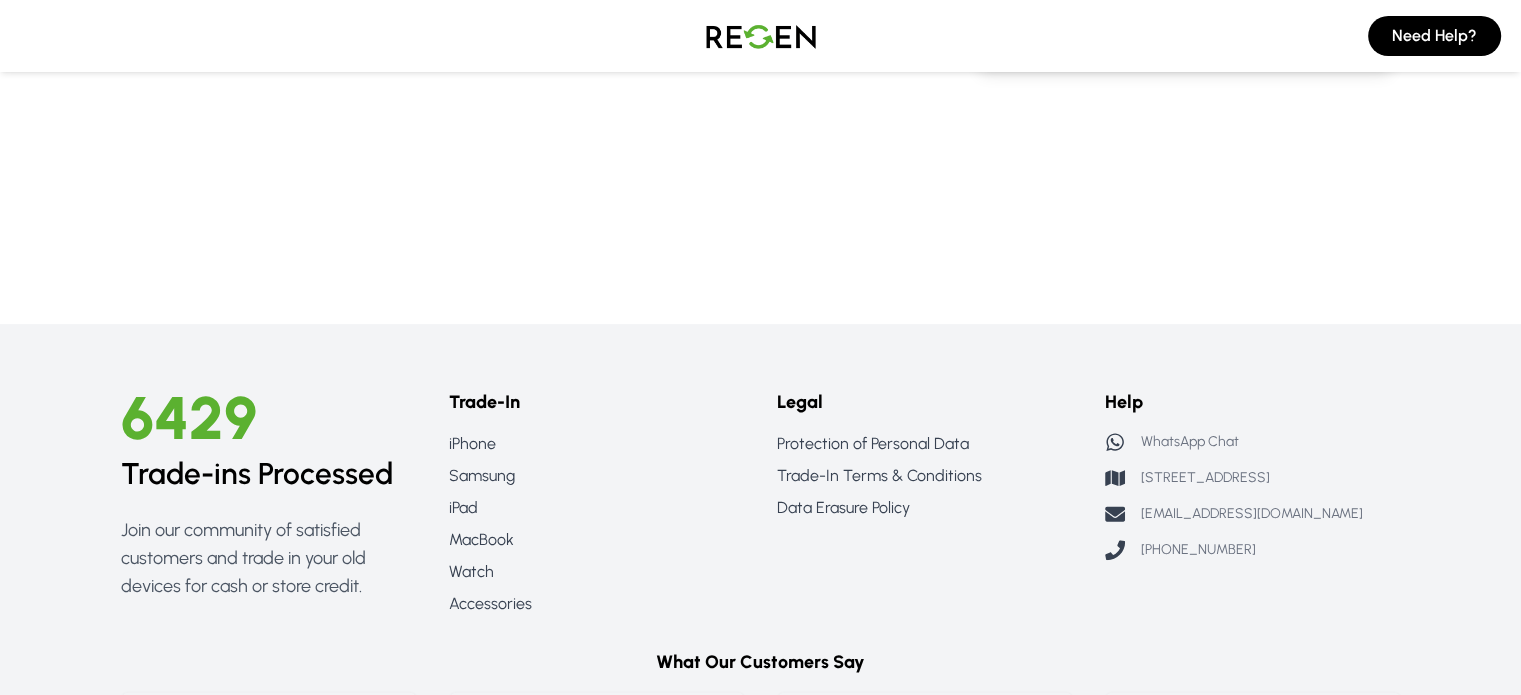 scroll, scrollTop: 0, scrollLeft: 0, axis: both 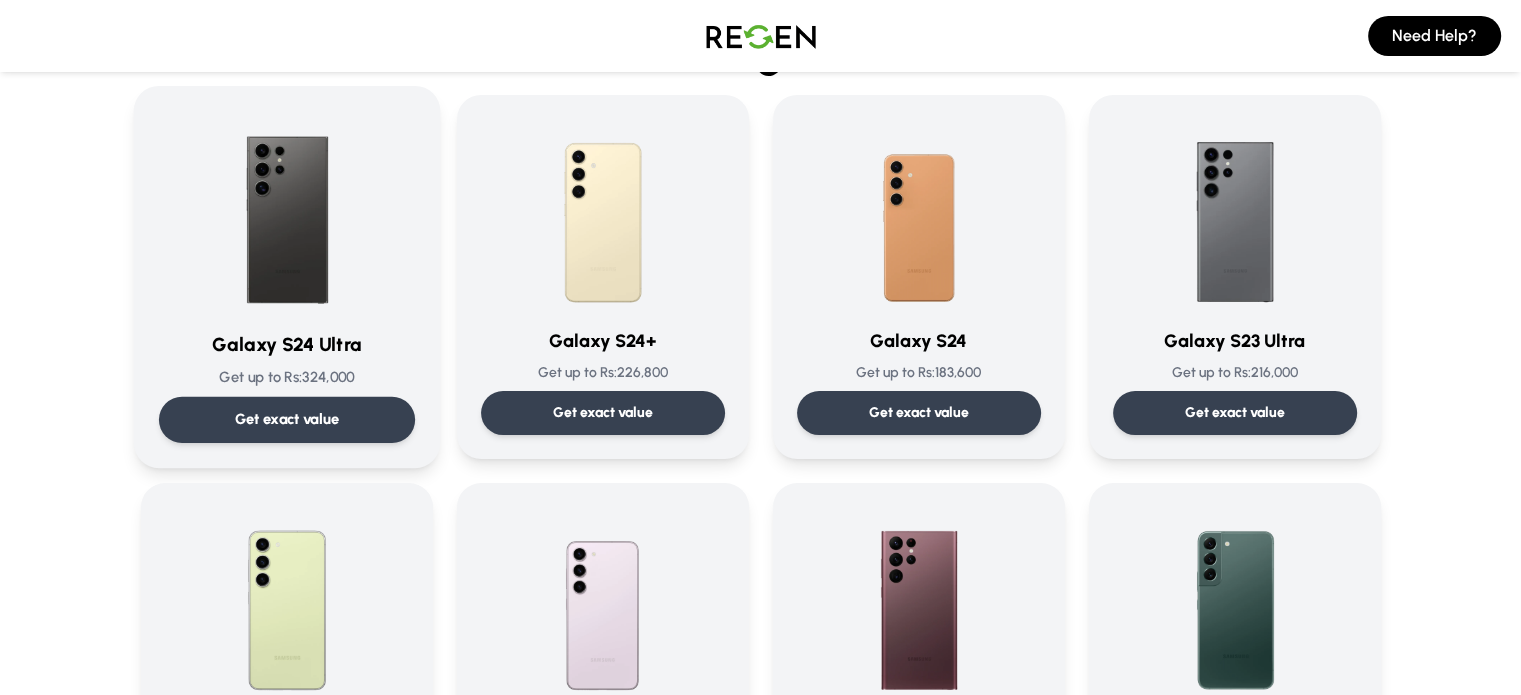 click at bounding box center [287, 212] 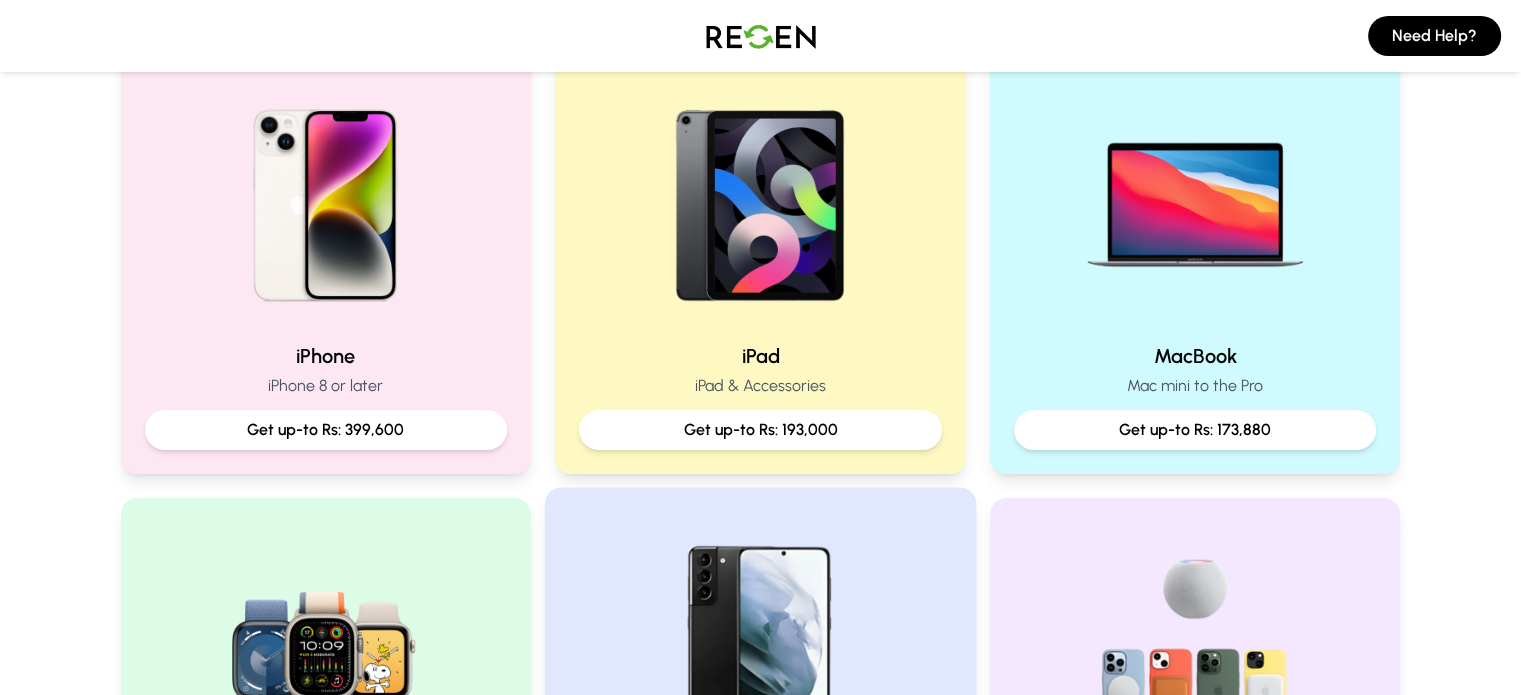 scroll, scrollTop: 800, scrollLeft: 0, axis: vertical 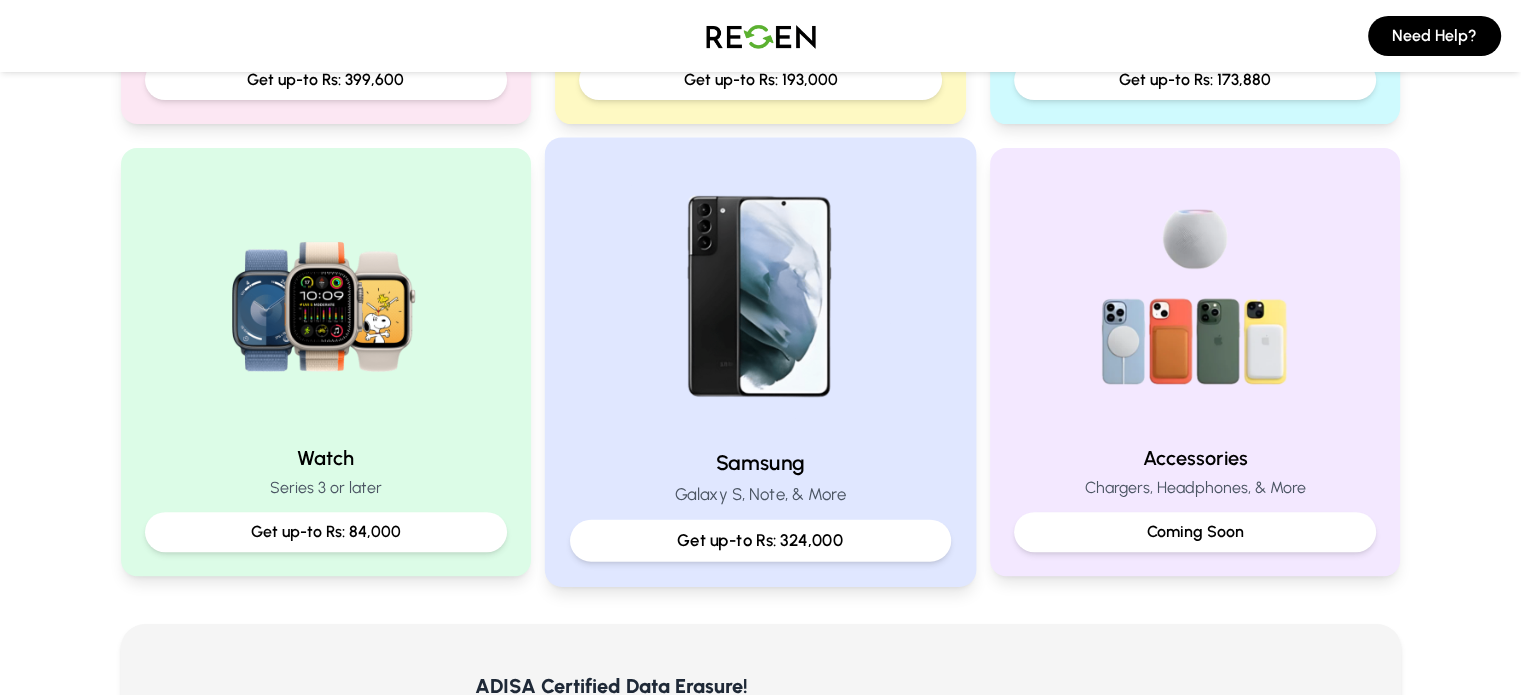 click at bounding box center [760, 297] 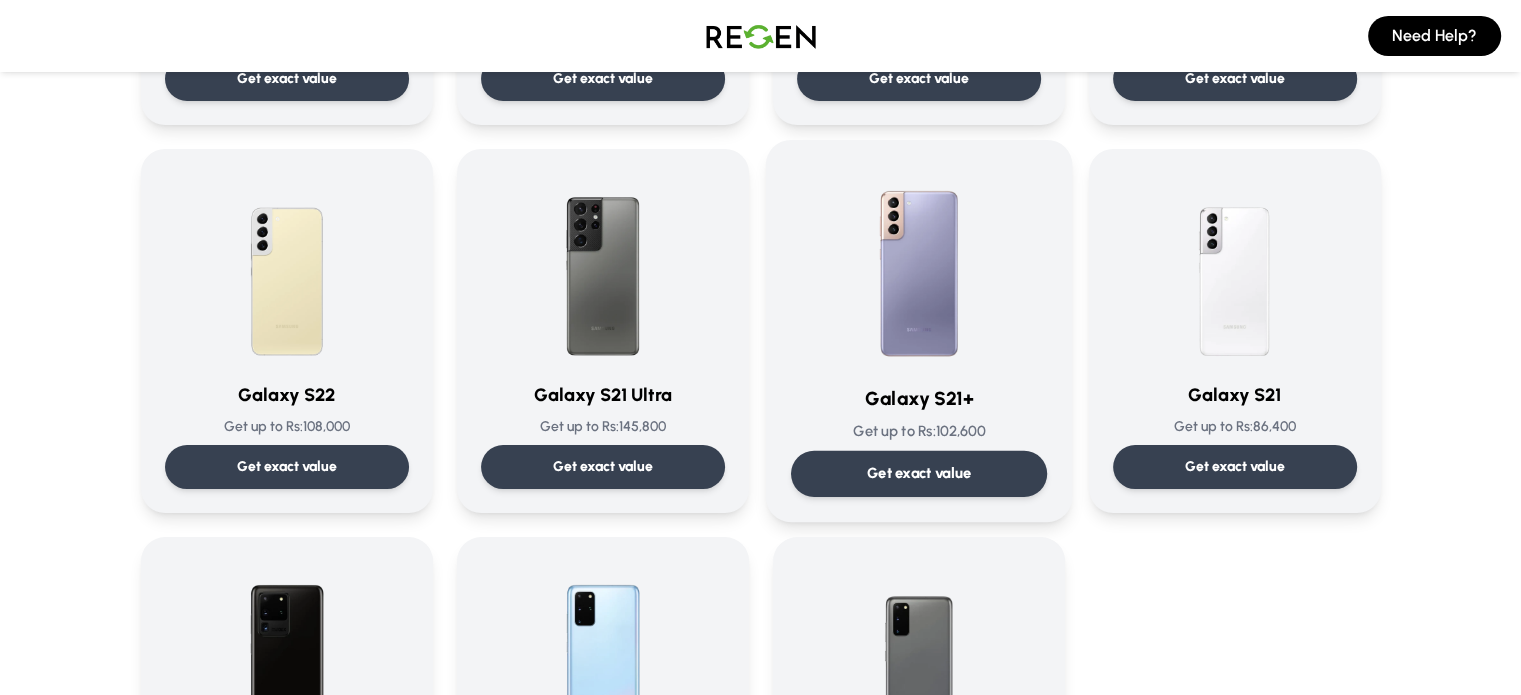 scroll, scrollTop: 800, scrollLeft: 0, axis: vertical 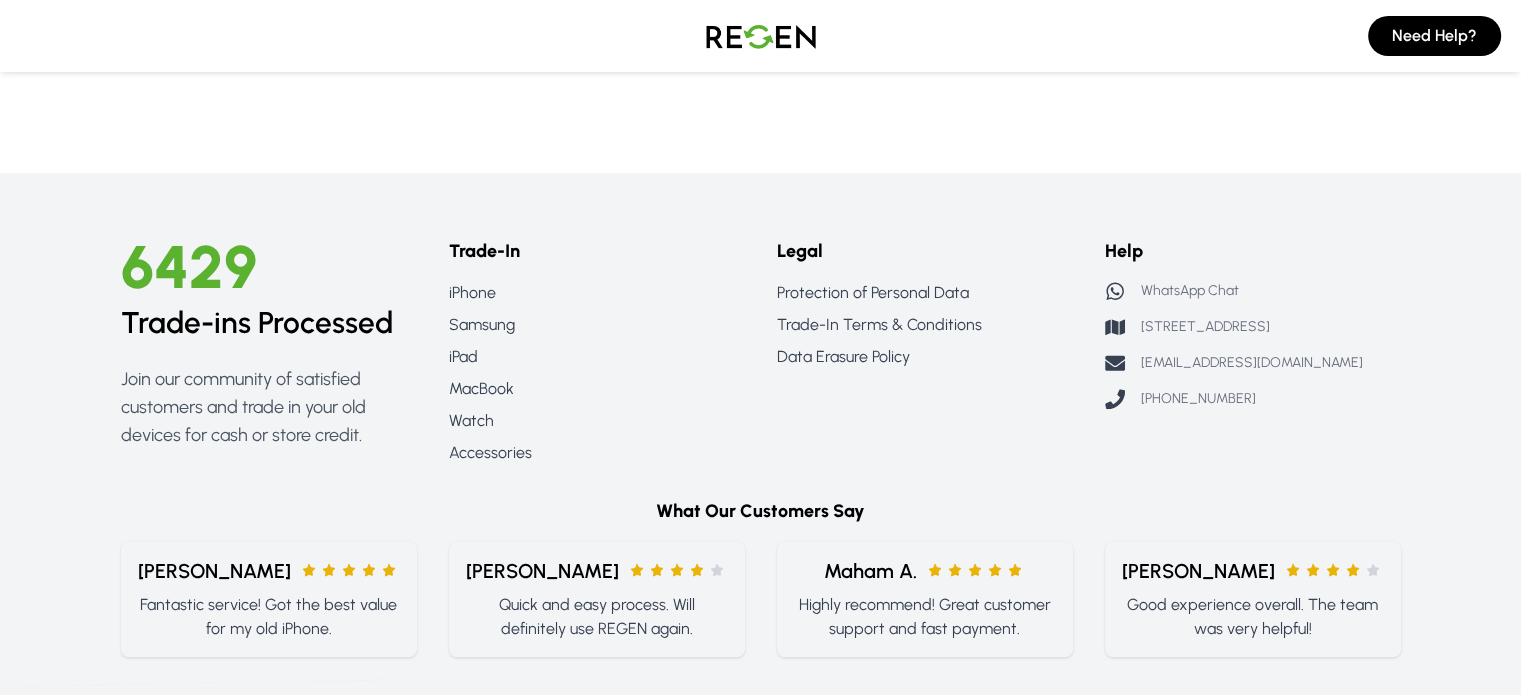 click on "[STREET_ADDRESS]" at bounding box center (1205, 327) 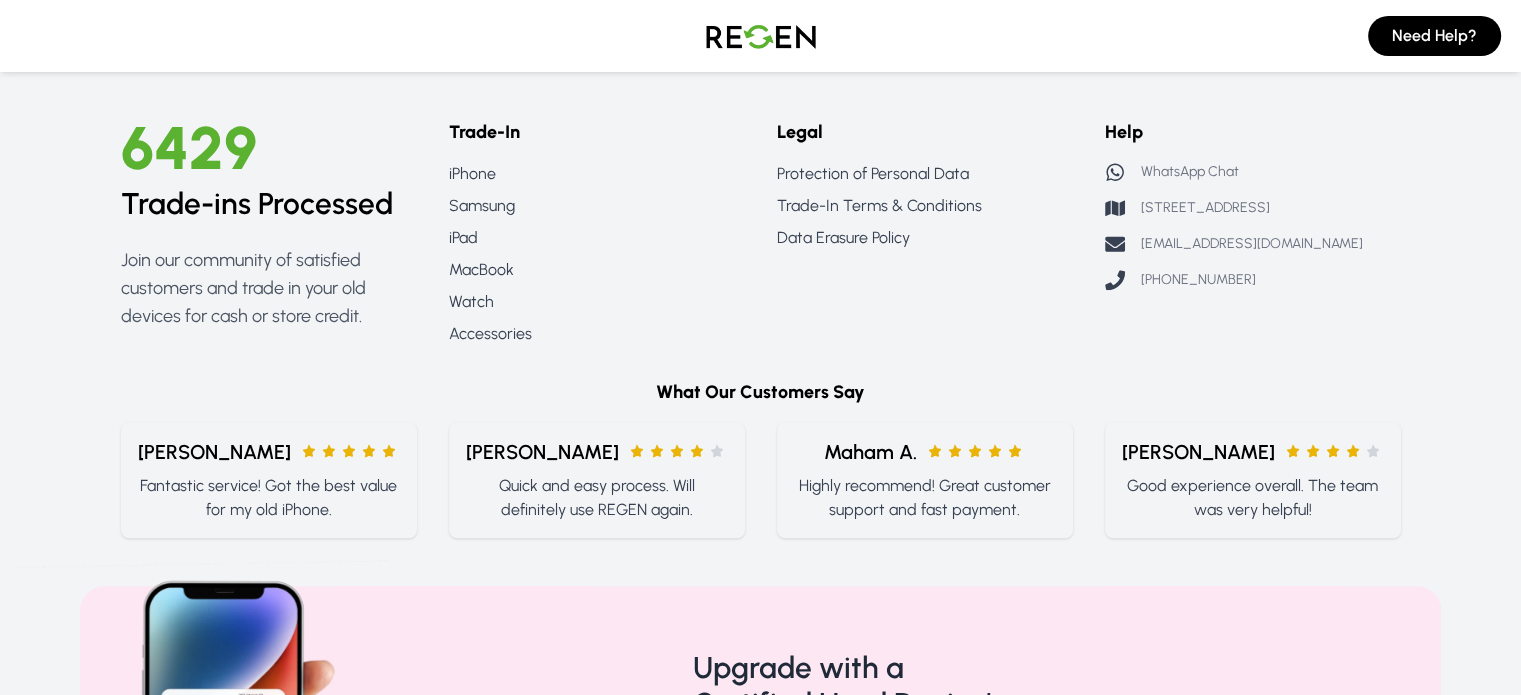 scroll, scrollTop: 2111, scrollLeft: 0, axis: vertical 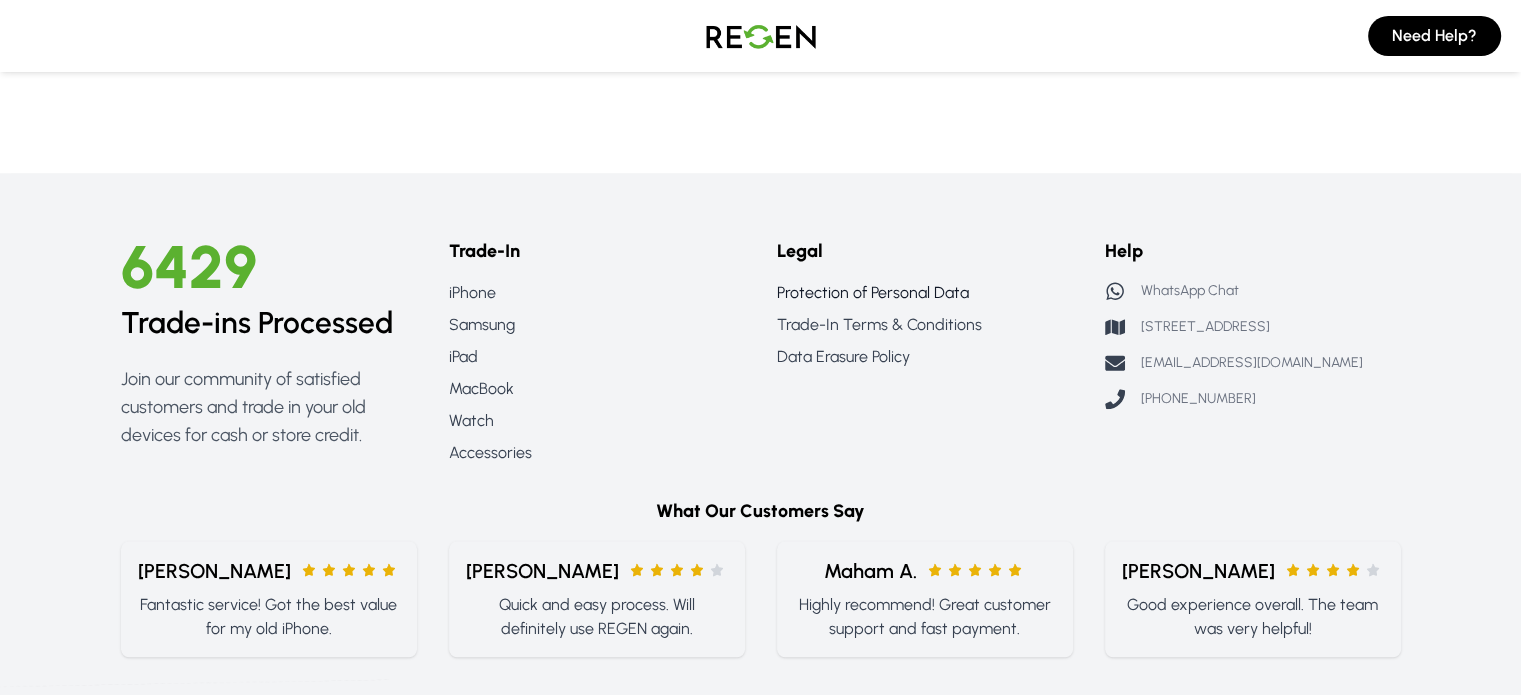 click on "Protection of Personal Data" at bounding box center [925, 293] 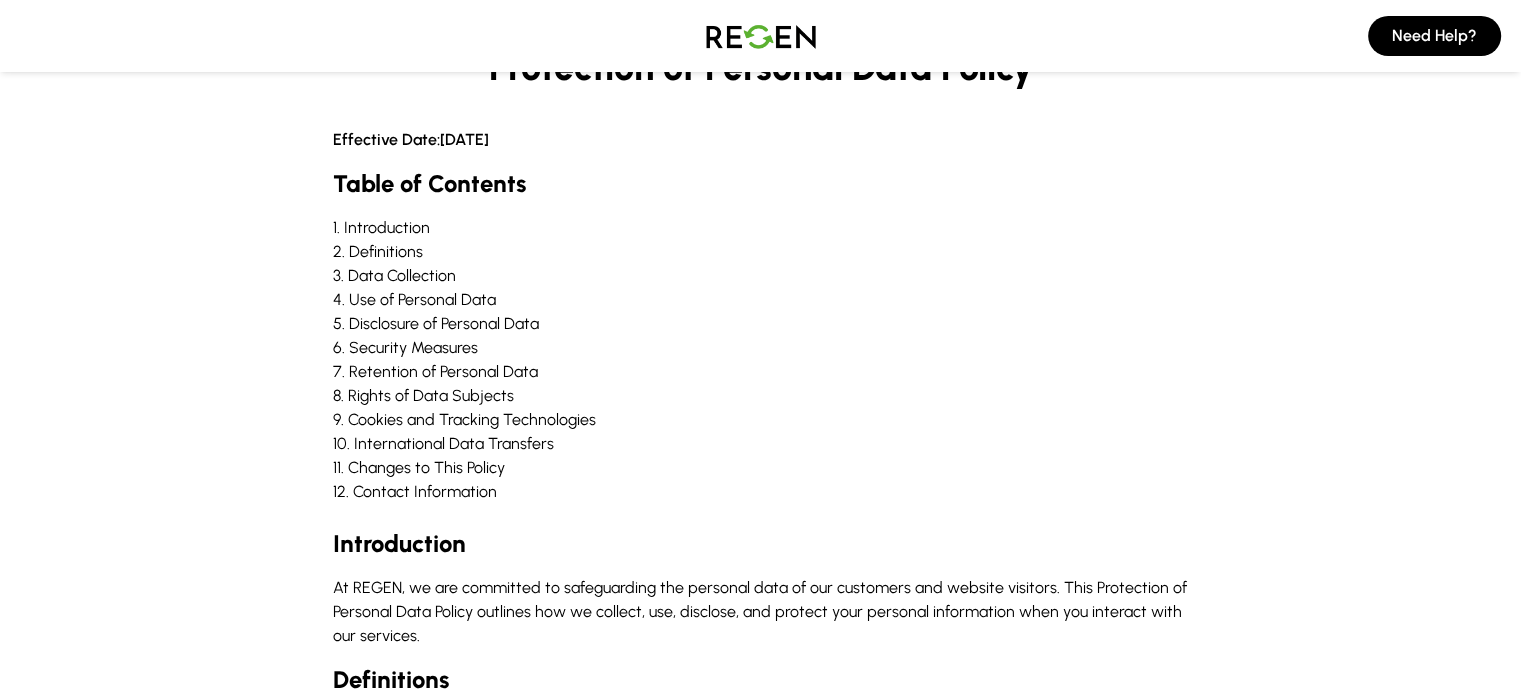 scroll, scrollTop: 0, scrollLeft: 0, axis: both 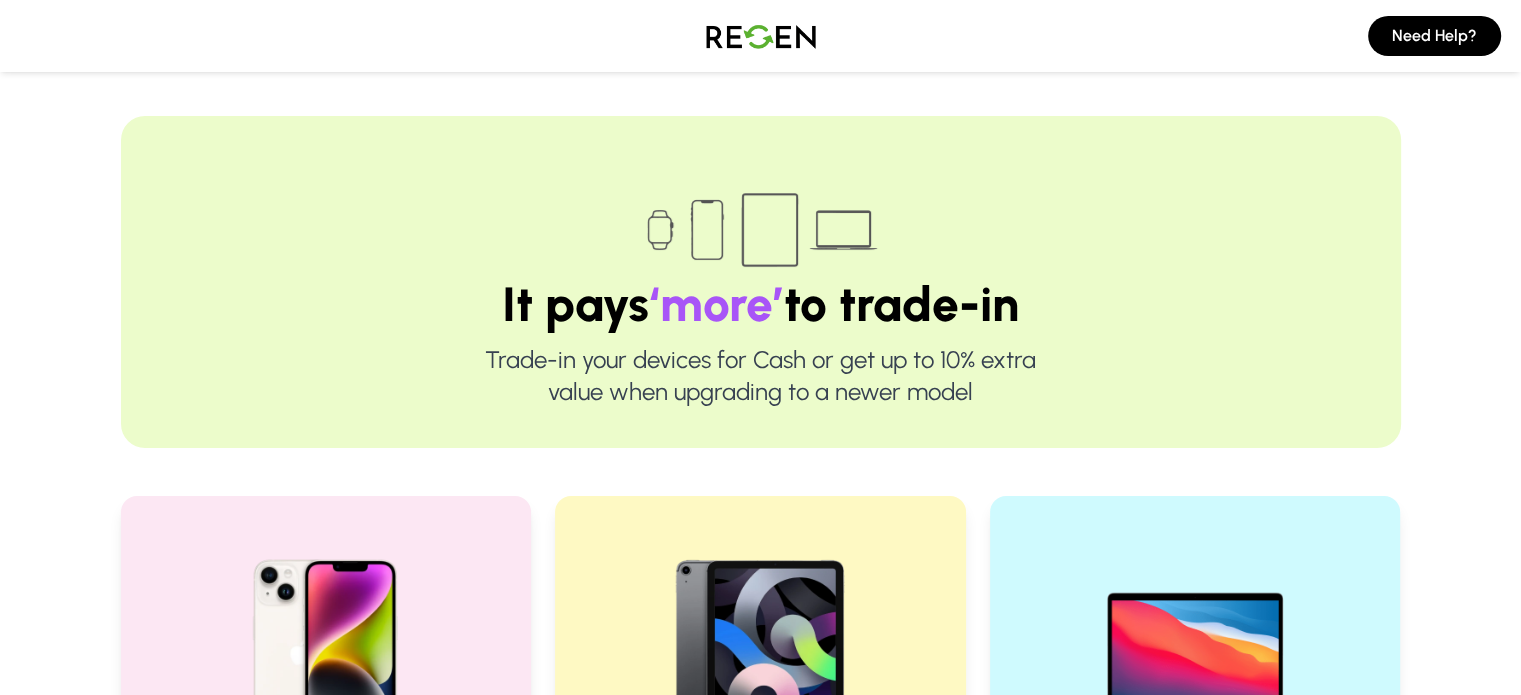 click at bounding box center (761, 36) 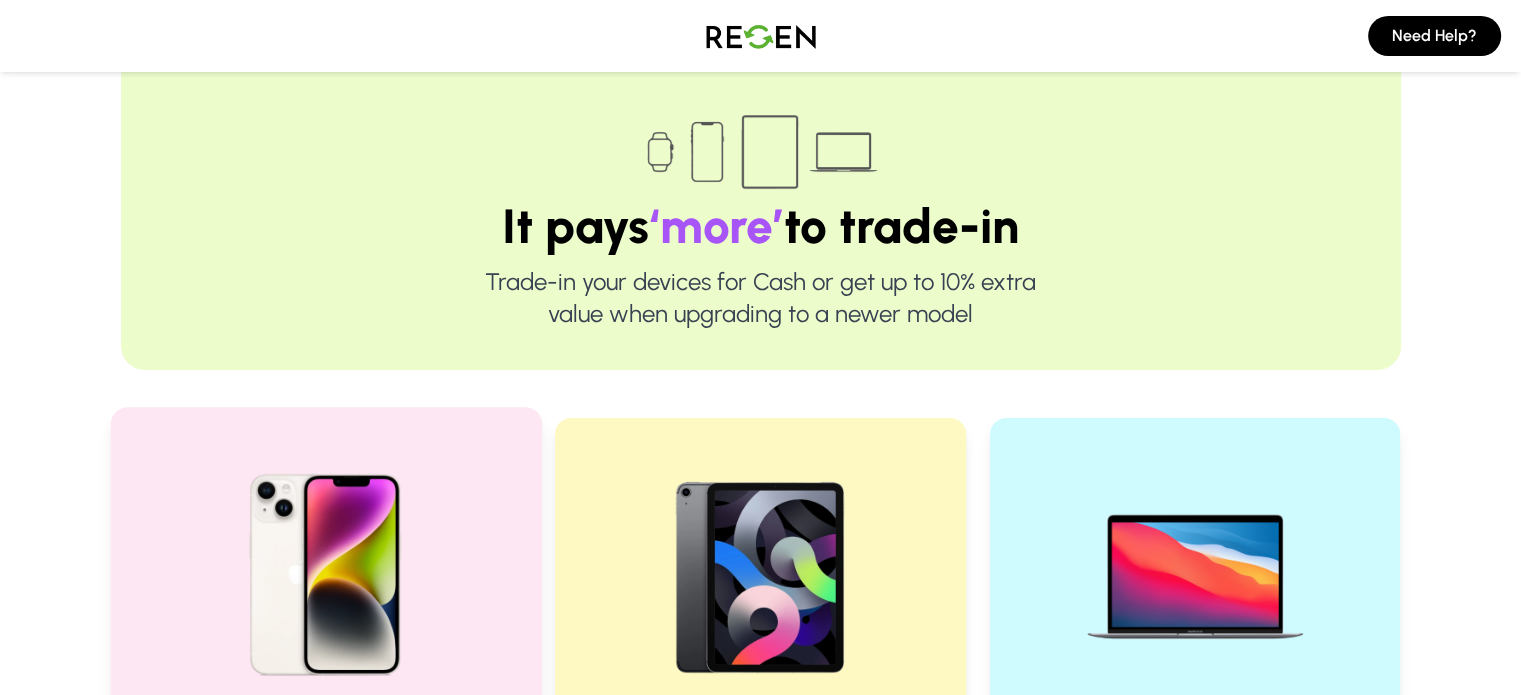 scroll, scrollTop: 0, scrollLeft: 0, axis: both 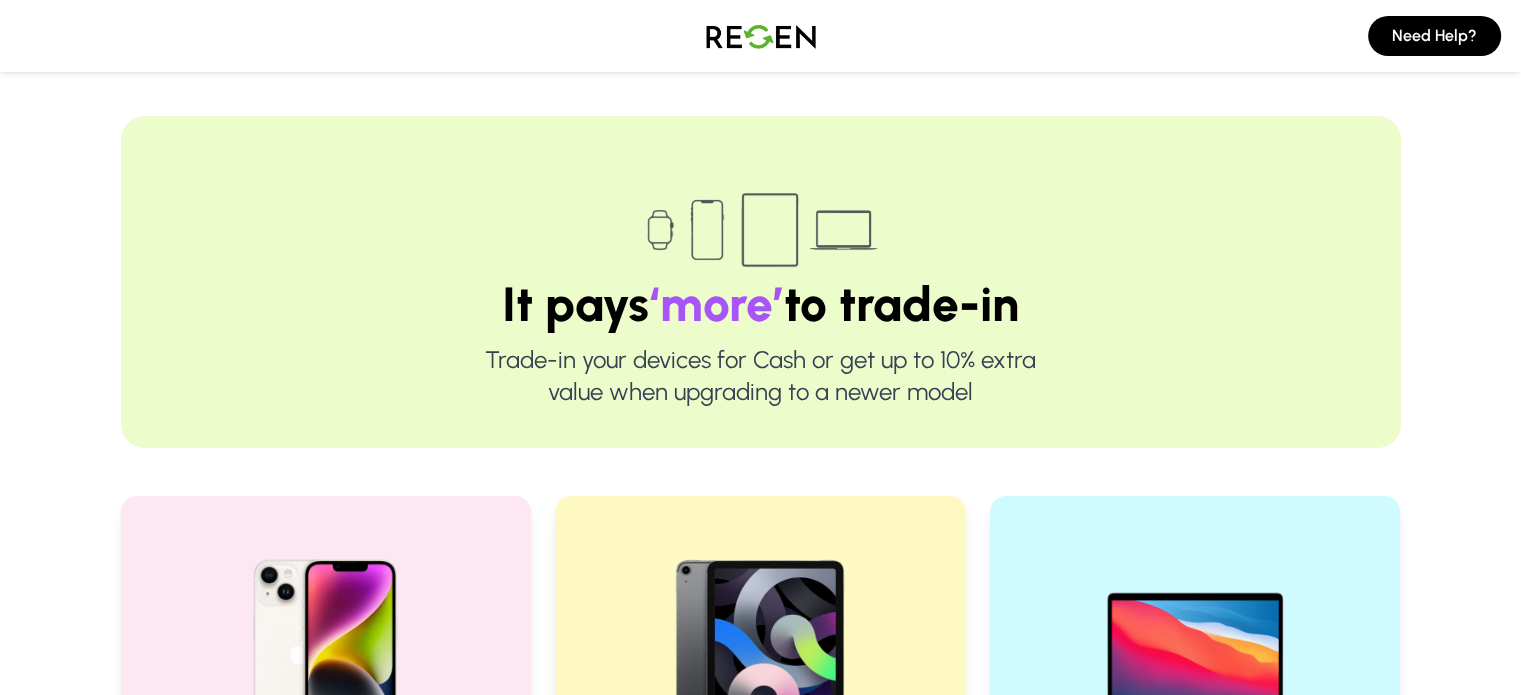 click at bounding box center [761, 36] 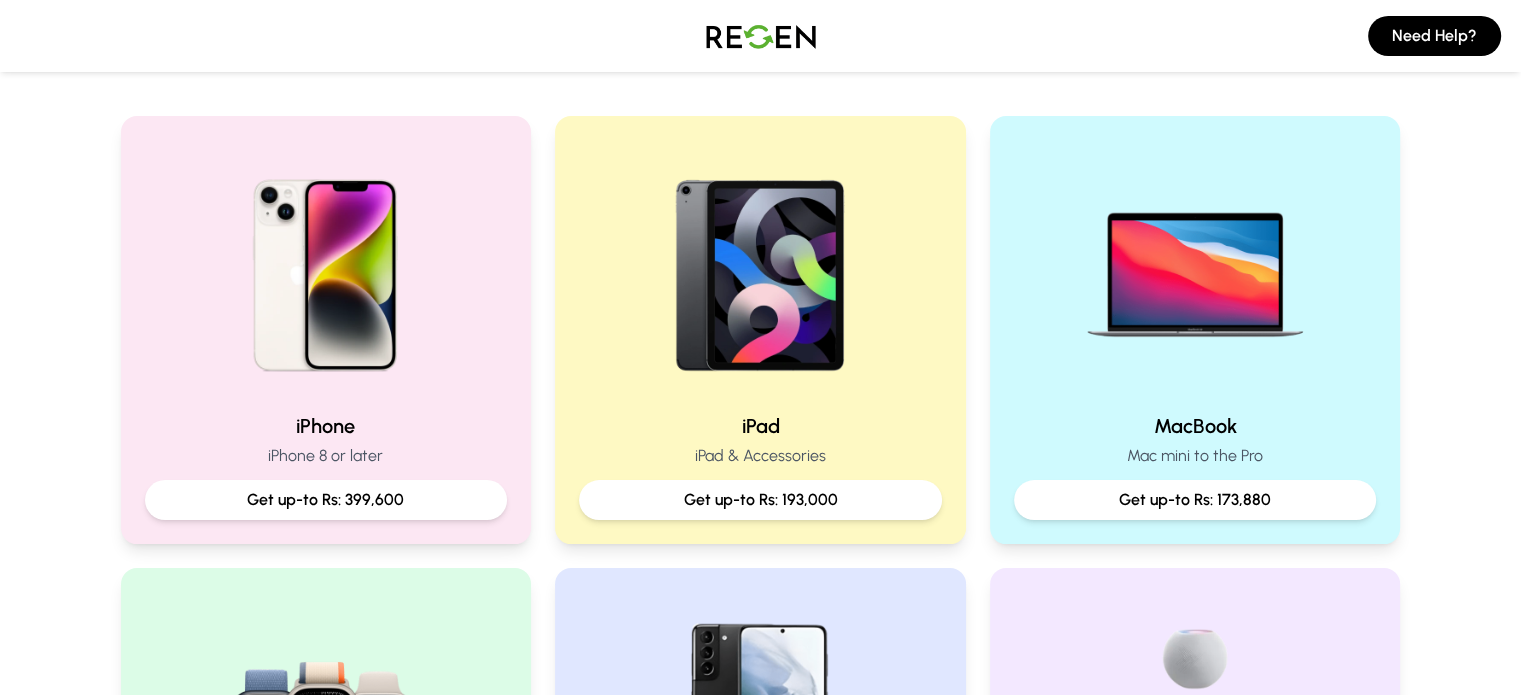 scroll, scrollTop: 0, scrollLeft: 0, axis: both 